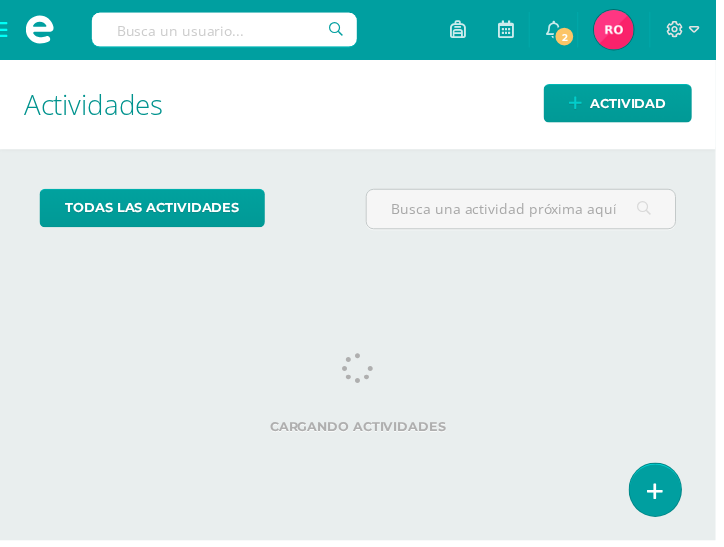scroll, scrollTop: 0, scrollLeft: 0, axis: both 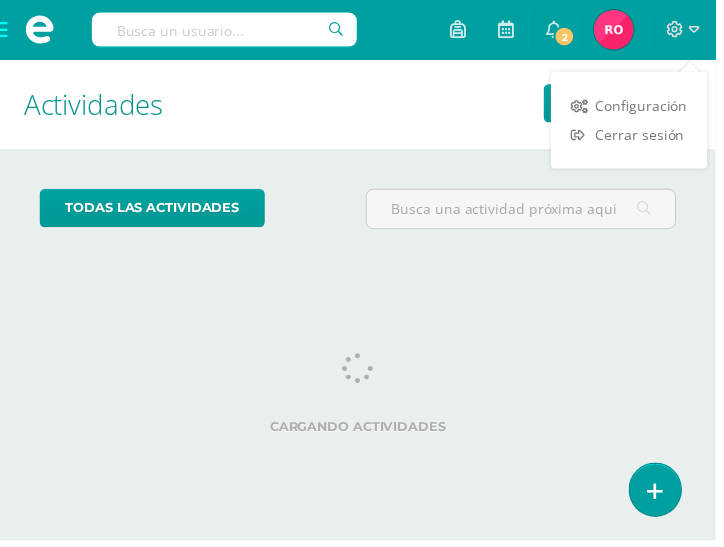 click on "Cerrar sesión" at bounding box center (647, 136) 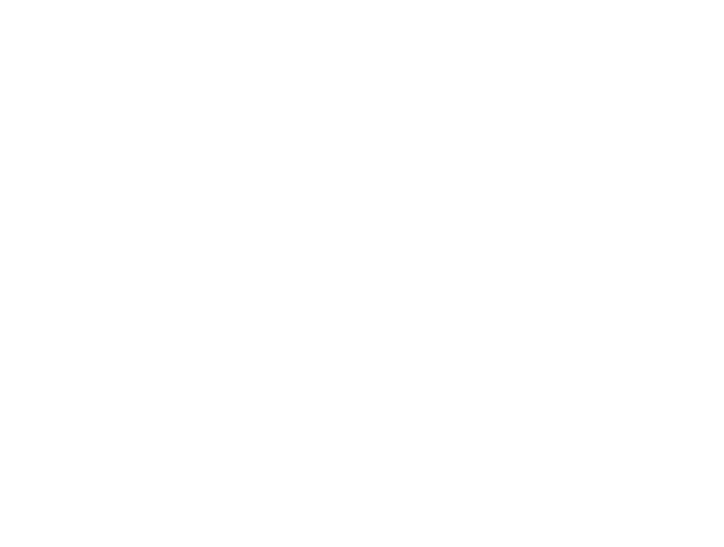 scroll, scrollTop: 0, scrollLeft: 0, axis: both 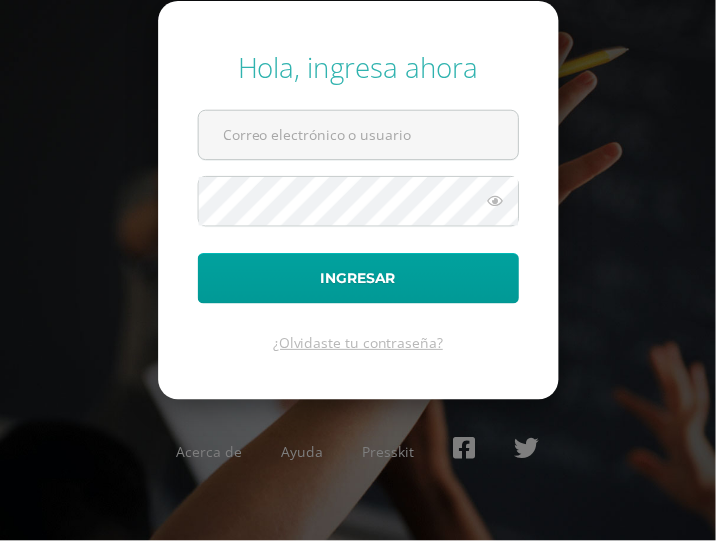 click at bounding box center [362, 136] 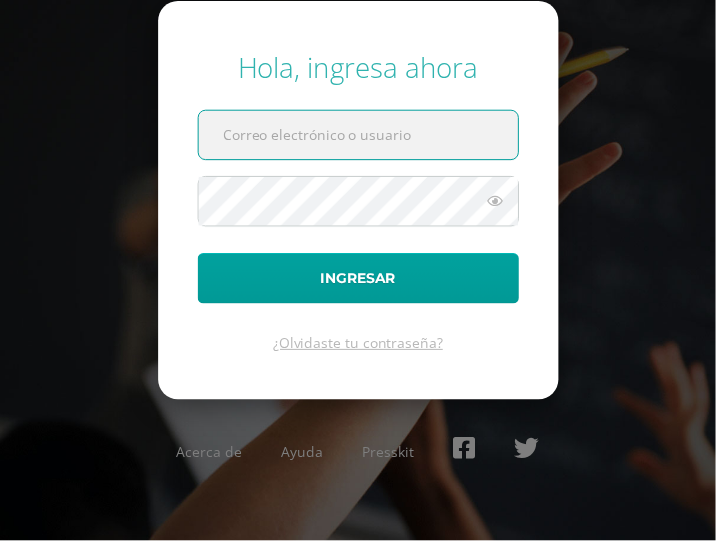 click at bounding box center [362, 136] 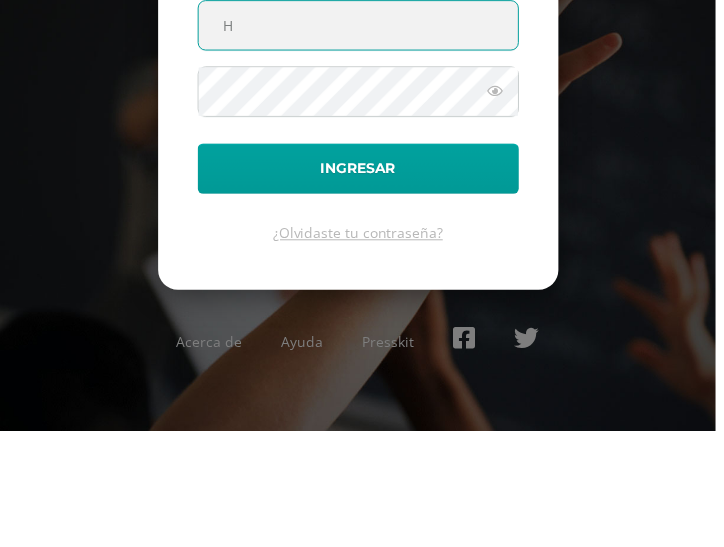 type on "hgomez16@colegioselshaddai.edu.gt" 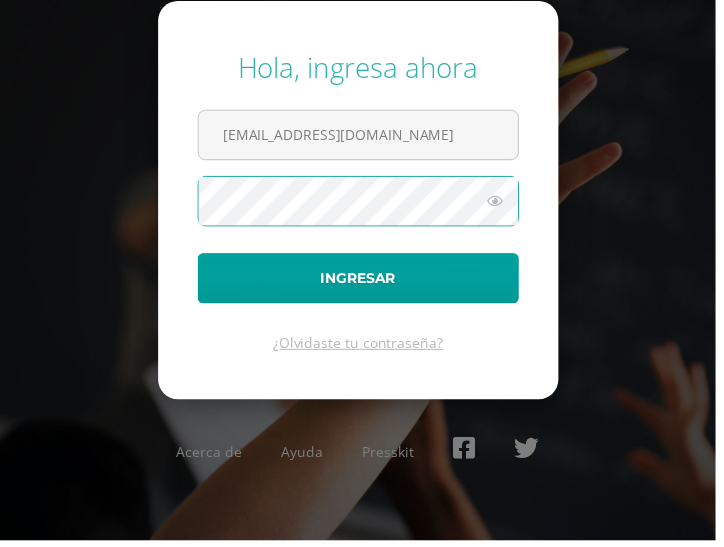 click on "Hola, ingresa ahora  hgomez16@colegioselshaddai.edu.gt Ingresar ¿Olvidaste tu contraseña?" at bounding box center [362, 202] 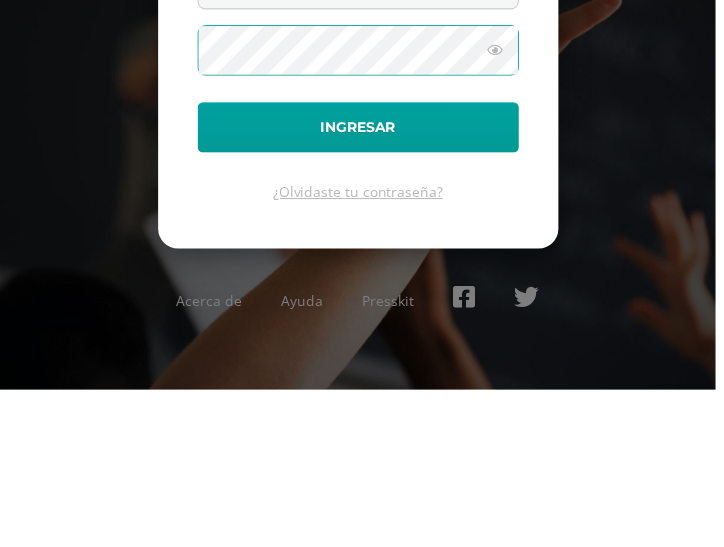 click at bounding box center [501, 203] 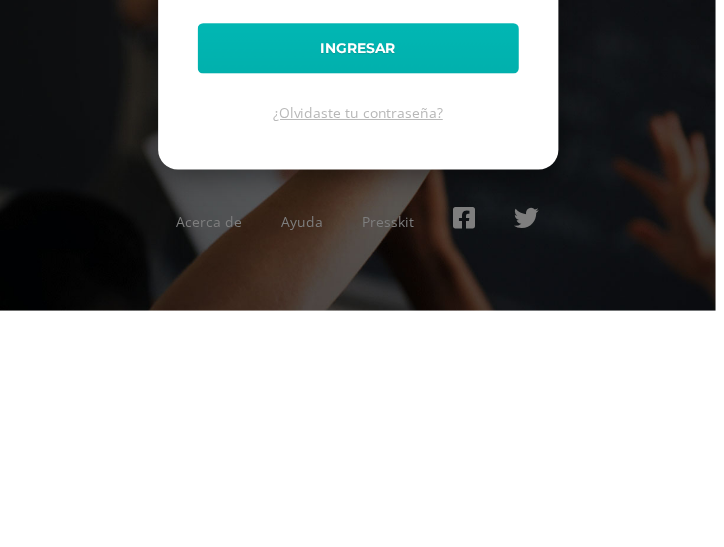 click on "Ingresar" at bounding box center [362, 281] 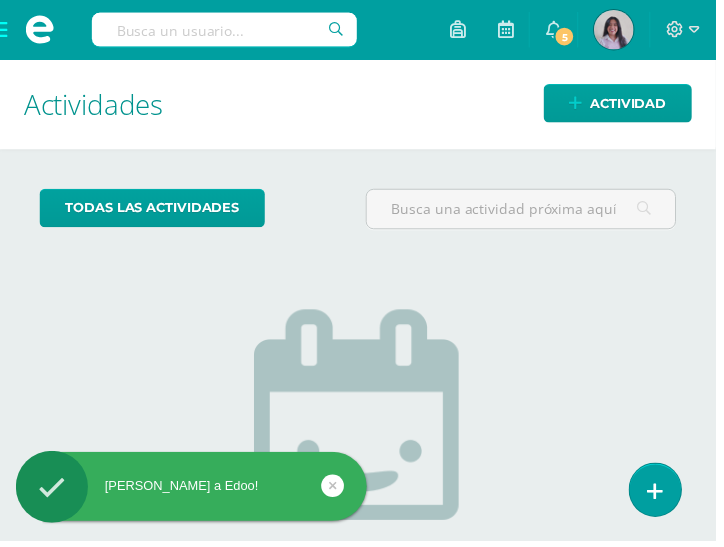 scroll, scrollTop: 0, scrollLeft: 0, axis: both 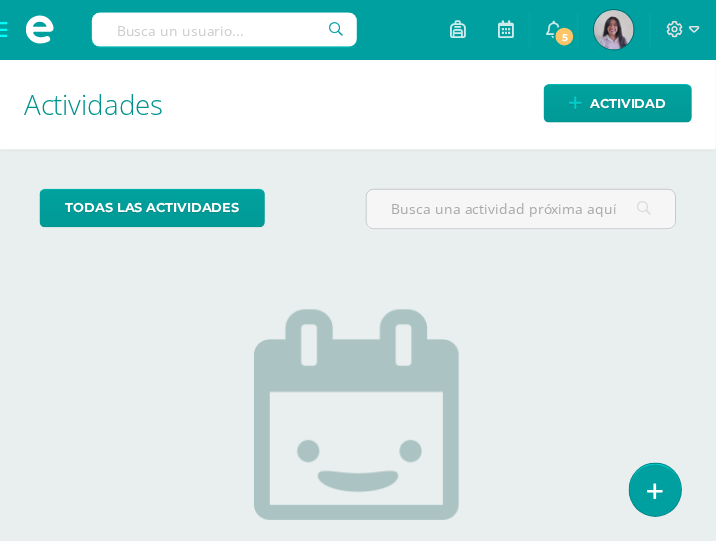 click at bounding box center [40, 30] 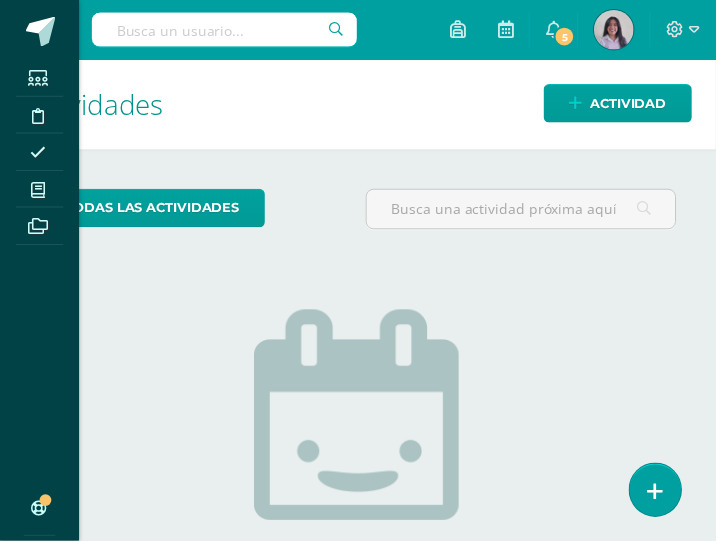 click at bounding box center [38, 192] 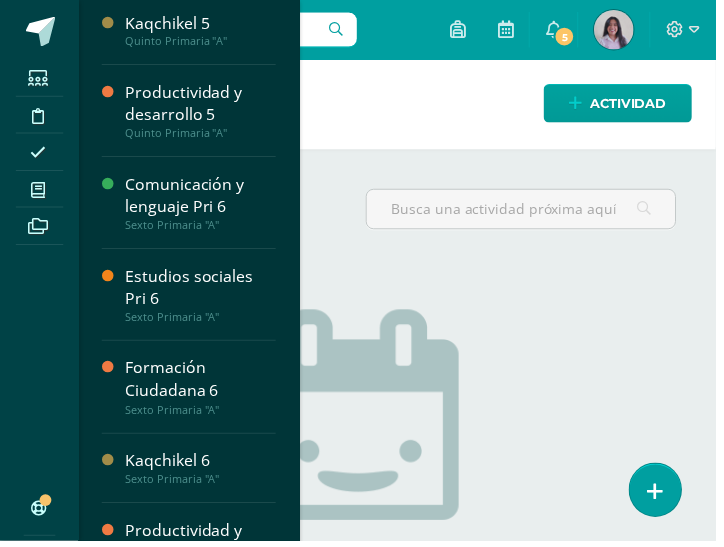scroll, scrollTop: 557, scrollLeft: 0, axis: vertical 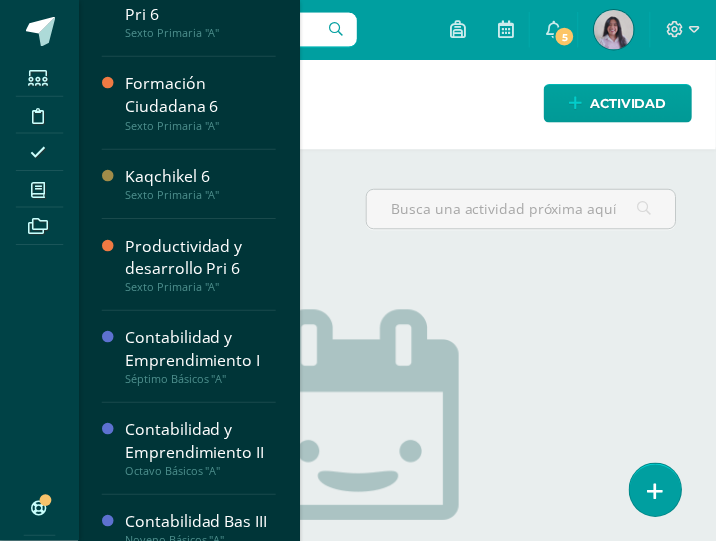click on "Contabilidad  Bas III" at bounding box center [203, 527] 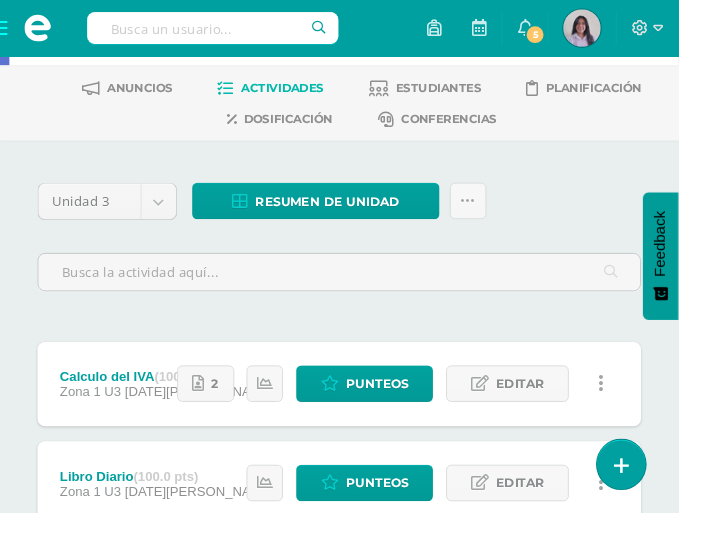 scroll, scrollTop: 82, scrollLeft: 0, axis: vertical 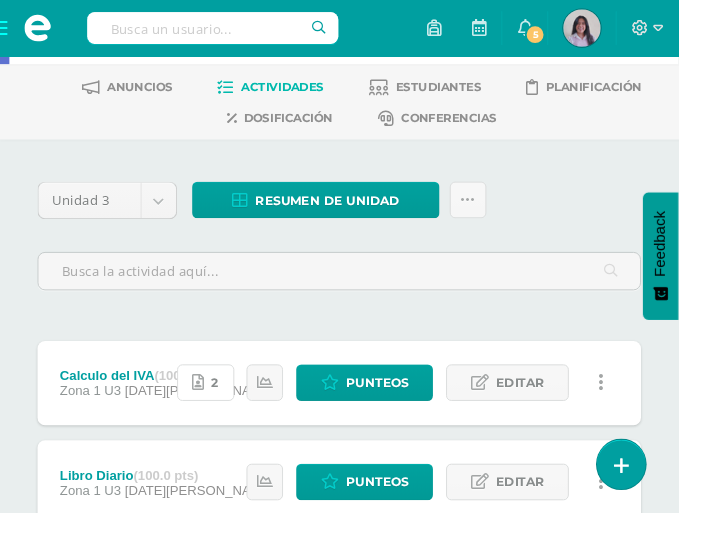 click on "2" at bounding box center [219, 408] 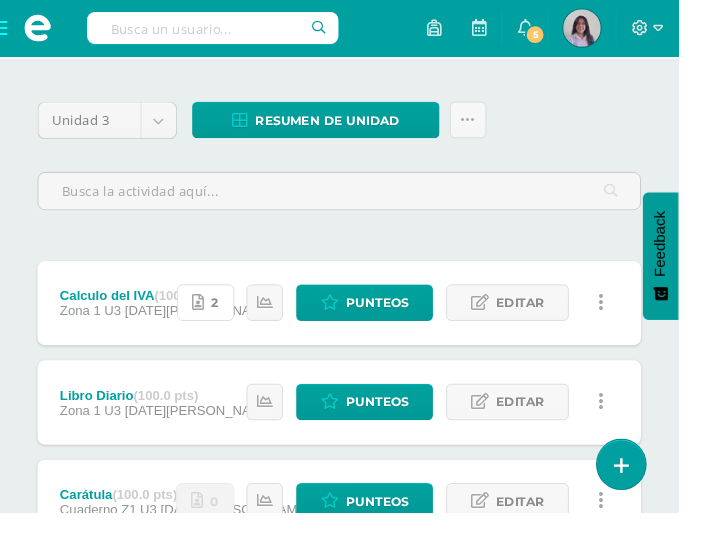 scroll, scrollTop: 185, scrollLeft: 0, axis: vertical 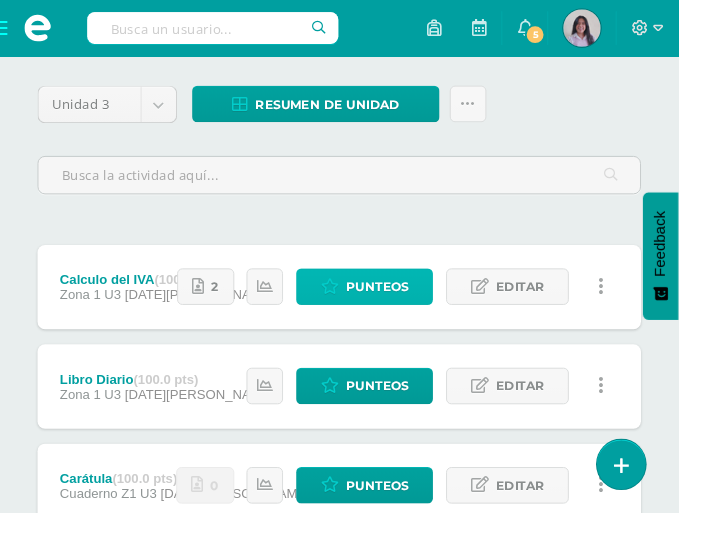 click on "Punteos" at bounding box center (402, 305) 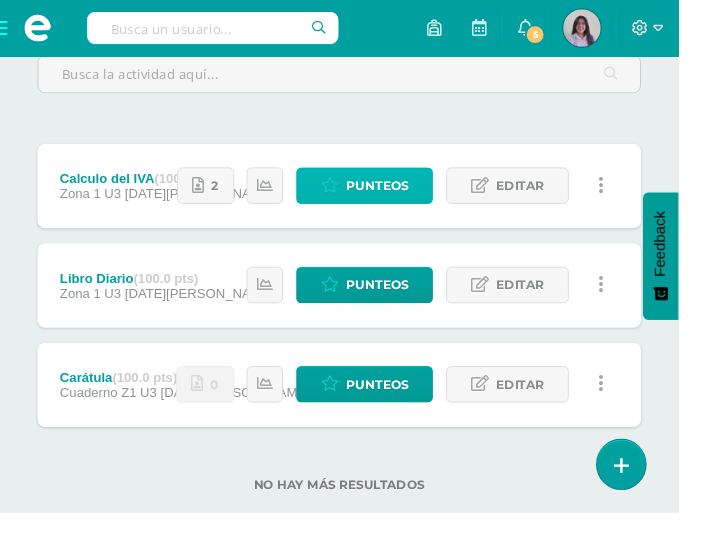 scroll, scrollTop: 206, scrollLeft: 0, axis: vertical 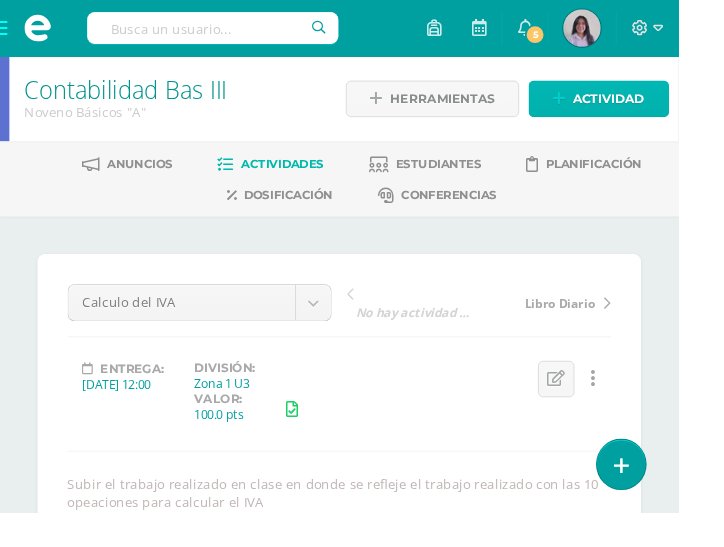 click on "Actividad" at bounding box center [649, 105] 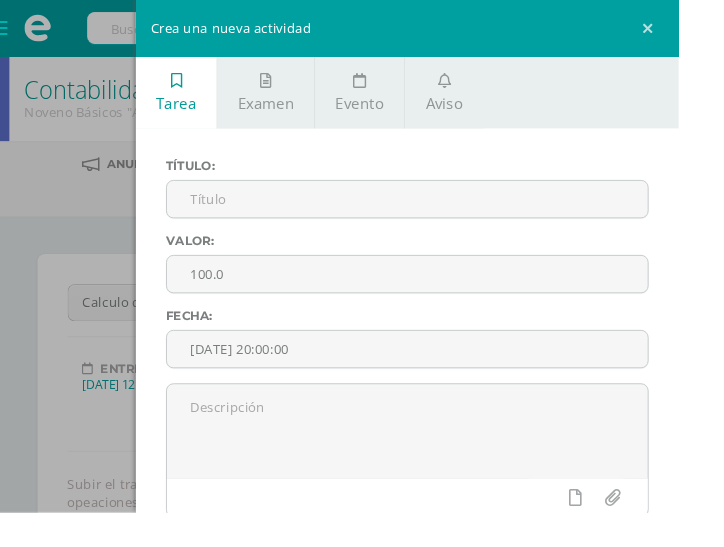 click at bounding box center [434, 212] 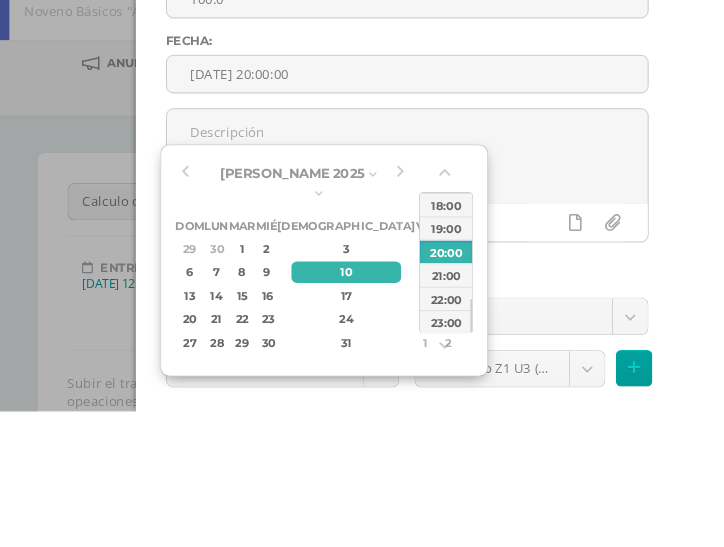 scroll, scrollTop: 186, scrollLeft: 0, axis: vertical 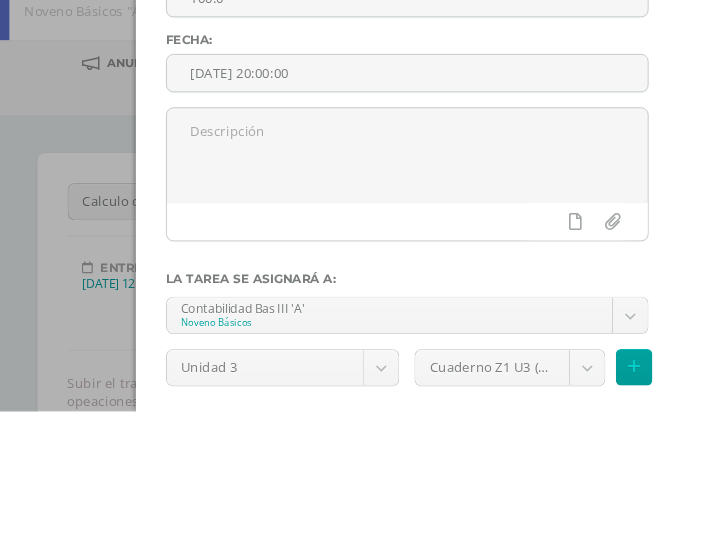 type on "Laboratorio No. 1" 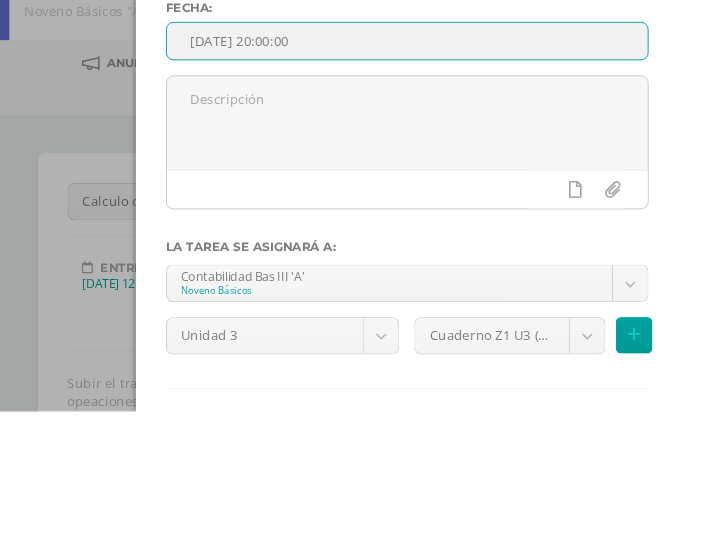 scroll, scrollTop: 224, scrollLeft: 0, axis: vertical 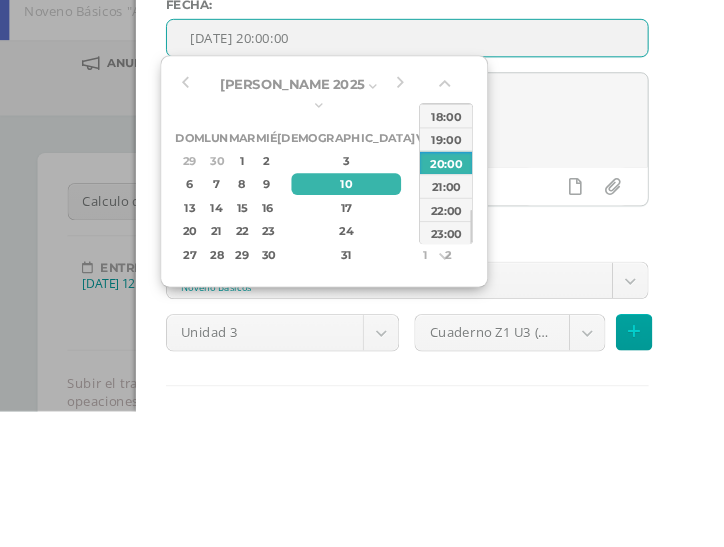 click on "[DATE] 20:00:00" at bounding box center [434, 148] 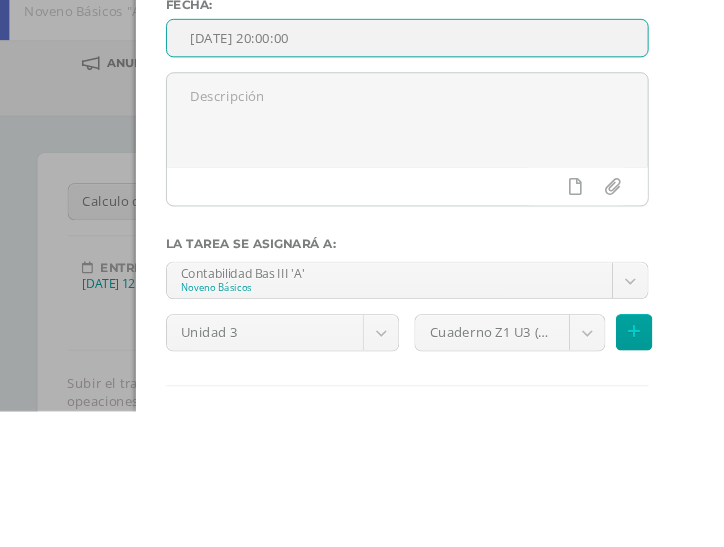 click on "[DATE] 20:00:00" at bounding box center (434, 148) 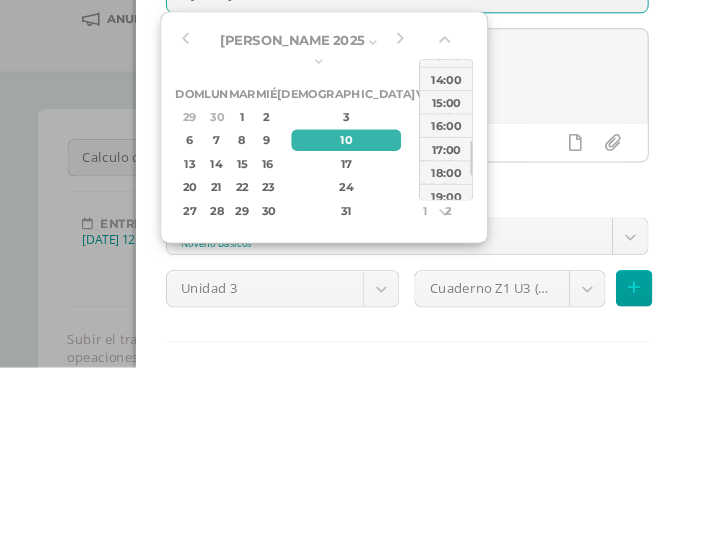 type on "2025-07-10 15:00" 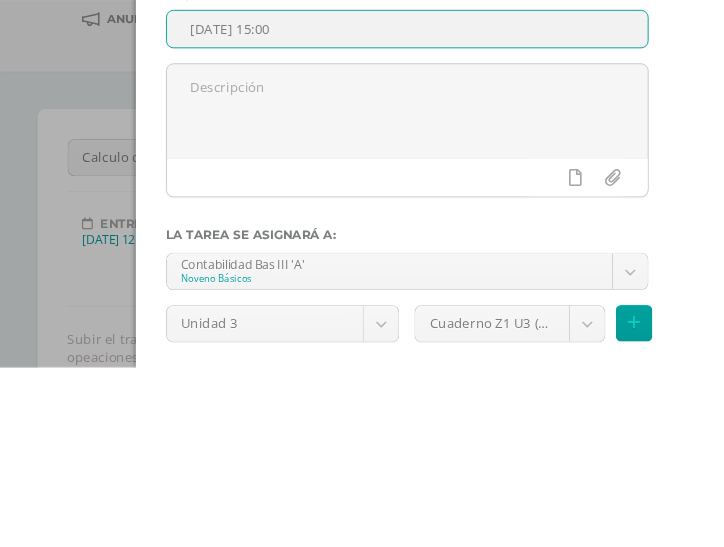 scroll, scrollTop: 188, scrollLeft: 0, axis: vertical 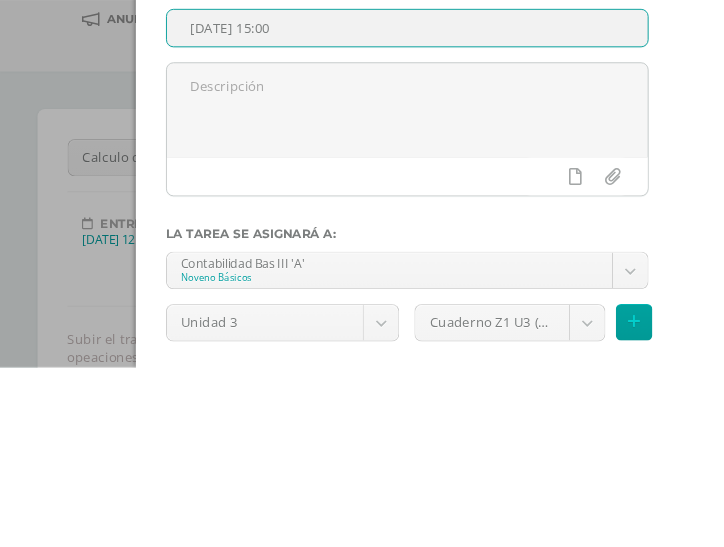 click at bounding box center (434, 272) 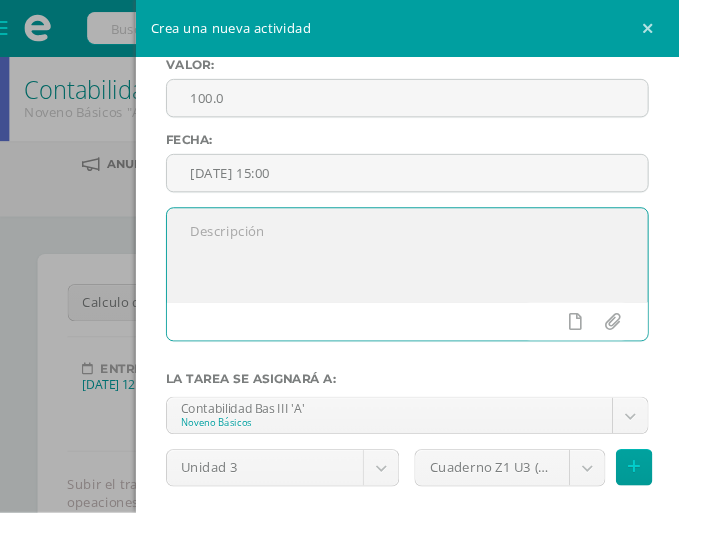 click at bounding box center (434, 272) 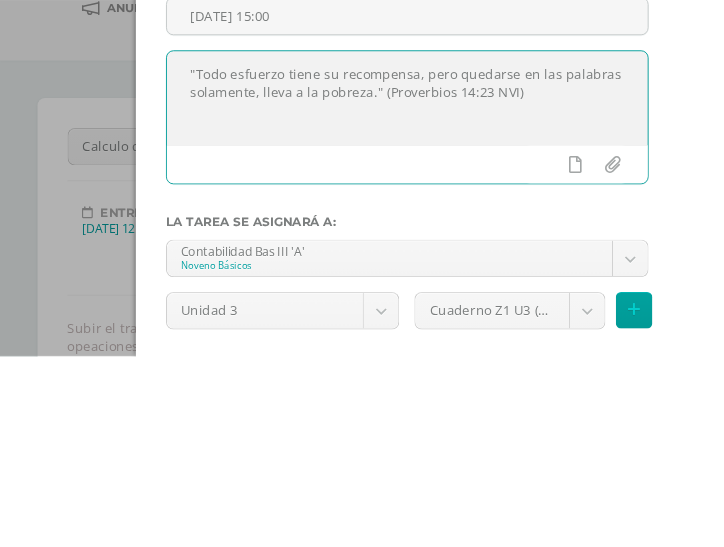 click on ""Todo esfuerzo tiene su recompensa, pero quedarse en las palabras solamente, lleva a la pobreza." (Proverbios 14:23 NVI)" at bounding box center [434, 272] 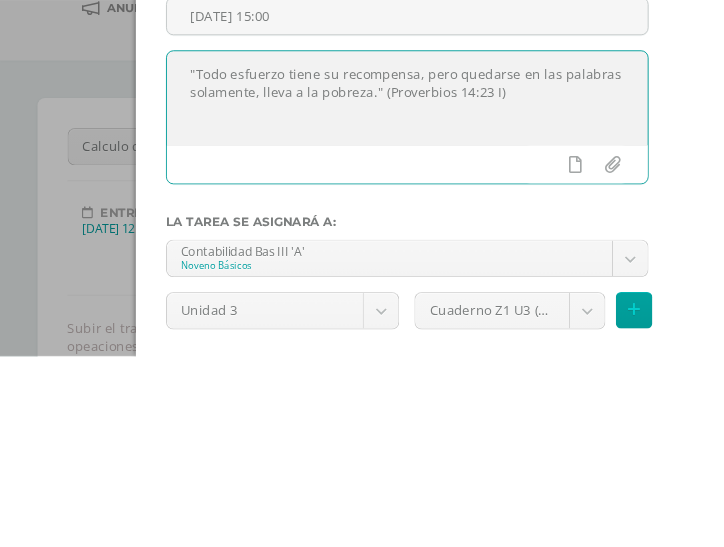 click on ""Todo esfuerzo tiene su recompensa, pero quedarse en las palabras solamente, lleva a la pobreza." (Proverbios 14:23 I)" at bounding box center [434, 272] 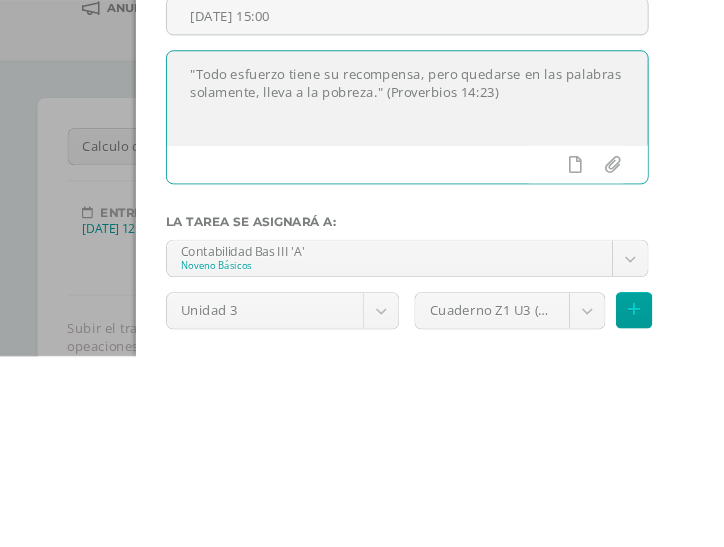 click on ""Todo esfuerzo tiene su recompensa, pero quedarse en las palabras solamente, lleva a la pobreza." (Proverbios 14:23)" at bounding box center [434, 272] 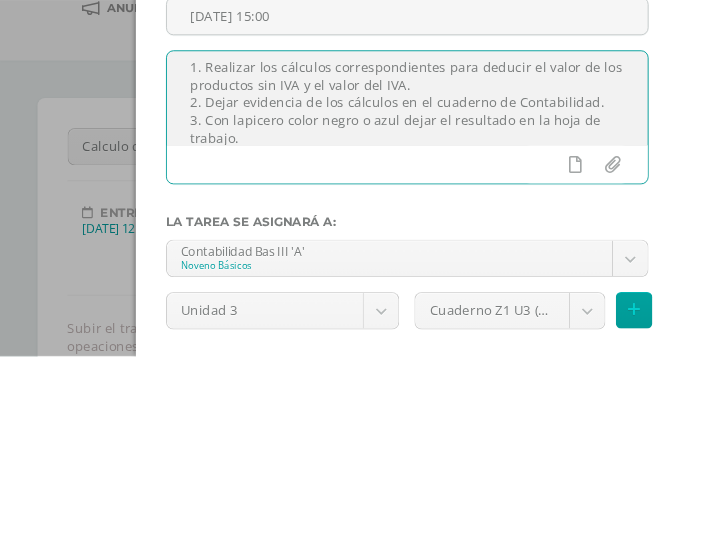 scroll, scrollTop: 80, scrollLeft: 0, axis: vertical 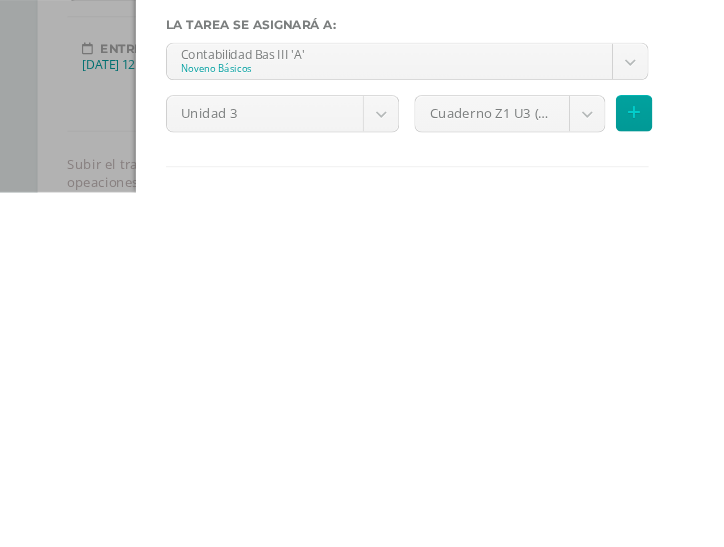 type on ""Todo esfuerzo tiene su recompensa, pero quedarse en las palabras solamente, lleva a la pobreza." (Proverbios 14:23)
1. Realizar los cálculos correspondientes para deducir el valor de los productos sin IVA y el valor del IVA.
2. Dejar evidencia de los cálculos en el cuaderno de Contabilidad.
3. Con lapicero color negro o azul dejar el resultado en la hoja de trabajo.
4. Entregar la hoja de trabajo al docente para la calificación." 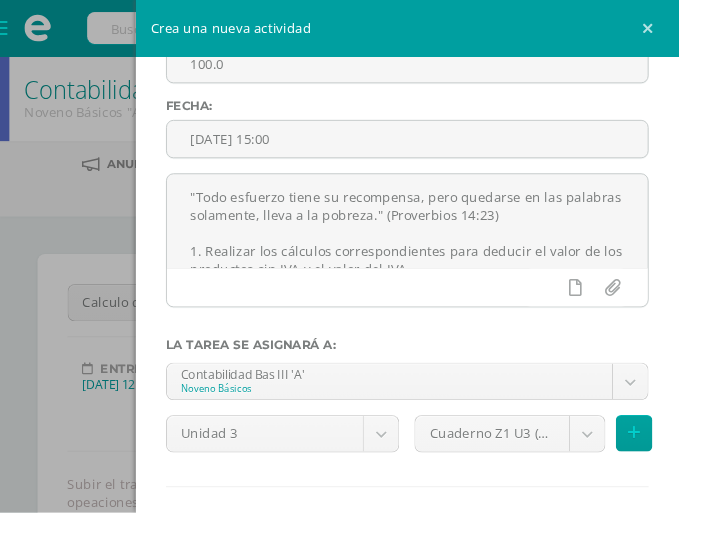 click on "Estudiantes Disciplina Asistencia Mis cursos Archivos Soporte
Centro de ayuda
Últimas actualizaciones
10+ Cerrar panel
Comunicación y lenguaje  5
Quinto
Primaria
"A"
Actividades Estudiantes Planificación Dosificación
Estudios sociales  5
Quinto
Primaria
"A"
Actividades Estudiantes Planificación Dosificación
Formación Ciudadana 5
Quinto
Primaria
"A"
Actividades Estudiantes Planificación Dosificación
Kaqchikel 5
Actividades Estudiantes Planificación 5 5" at bounding box center [362, 1780] 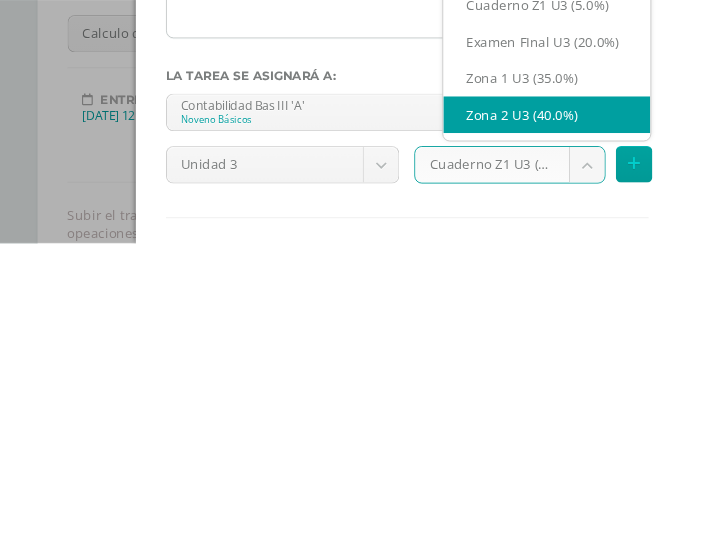select on "28112" 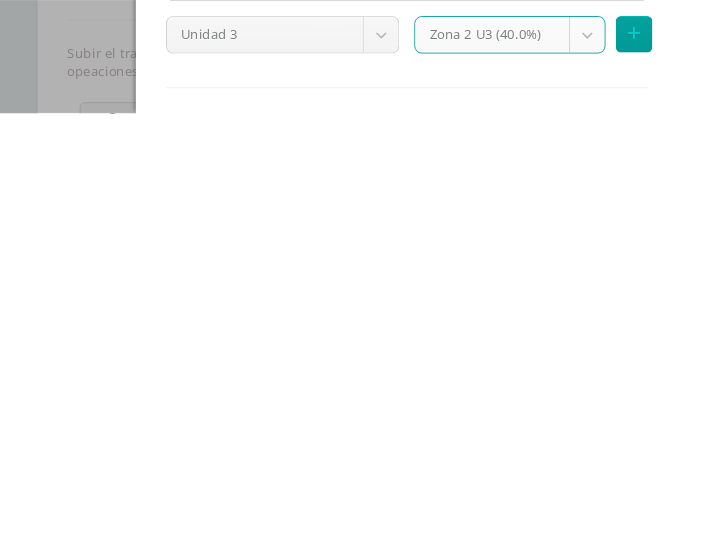 scroll, scrollTop: 35, scrollLeft: 0, axis: vertical 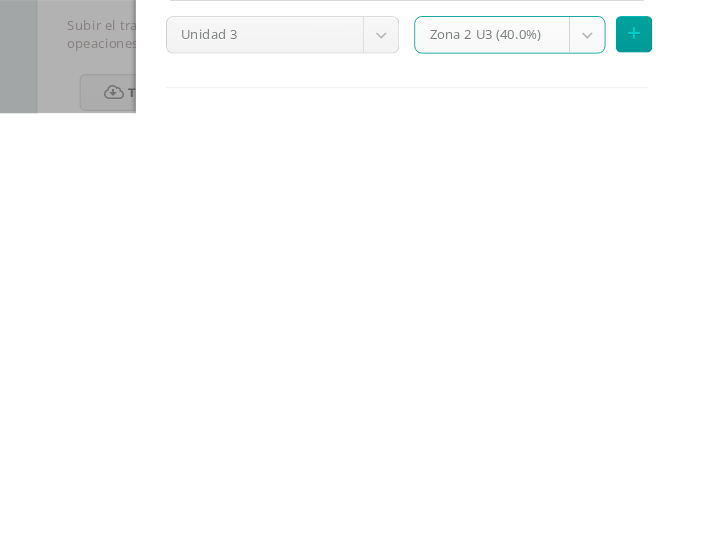 click on "Agregar tarea" at bounding box center [429, 584] 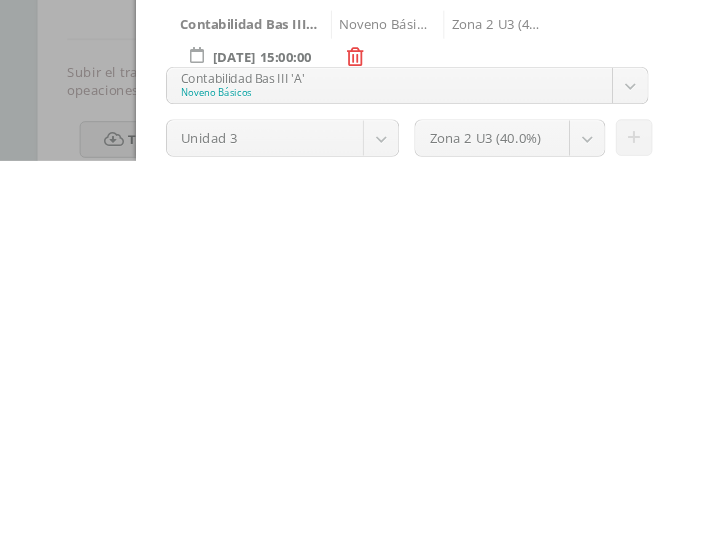 scroll, scrollTop: 64, scrollLeft: 0, axis: vertical 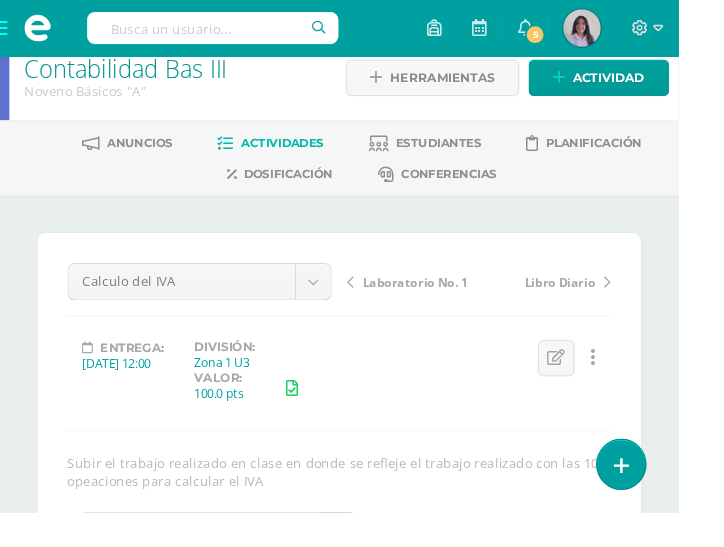 click on "Laboratorio No. 1" at bounding box center (443, 302) 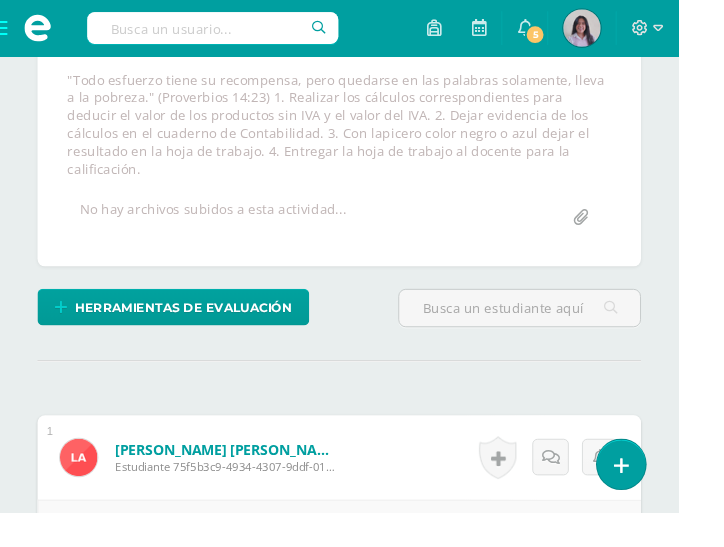 scroll, scrollTop: 428, scrollLeft: 0, axis: vertical 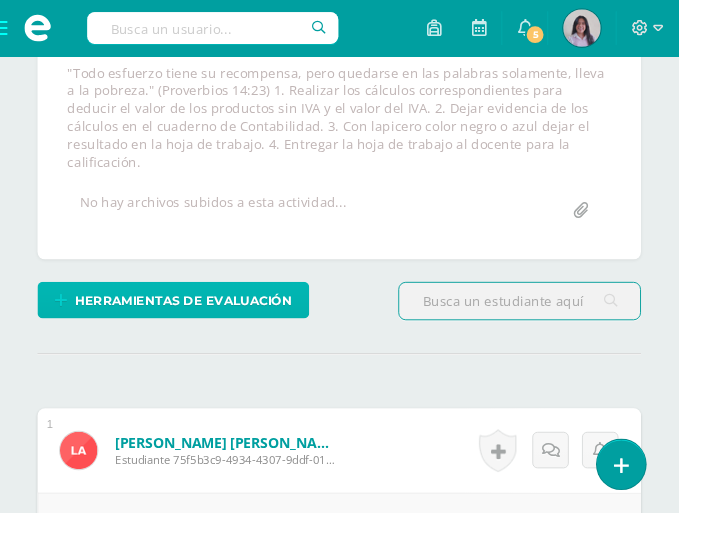 click on "Herramientas de evaluación" at bounding box center (196, 321) 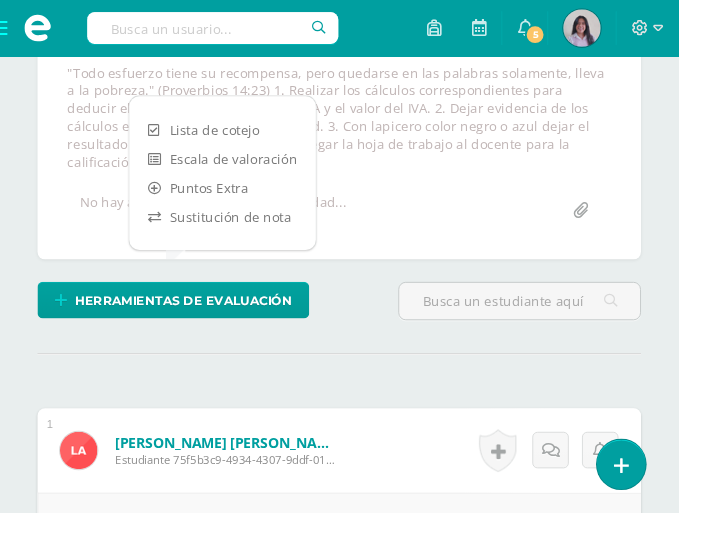 click on "Escala de valoración" at bounding box center (237, 169) 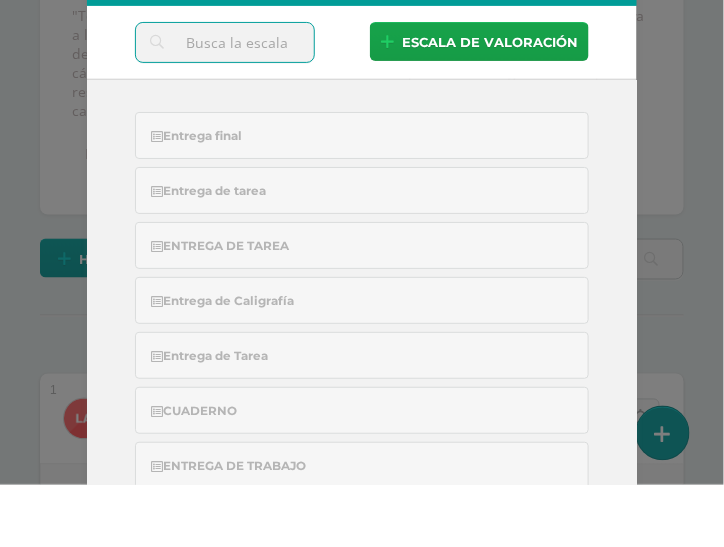 scroll, scrollTop: 433, scrollLeft: 0, axis: vertical 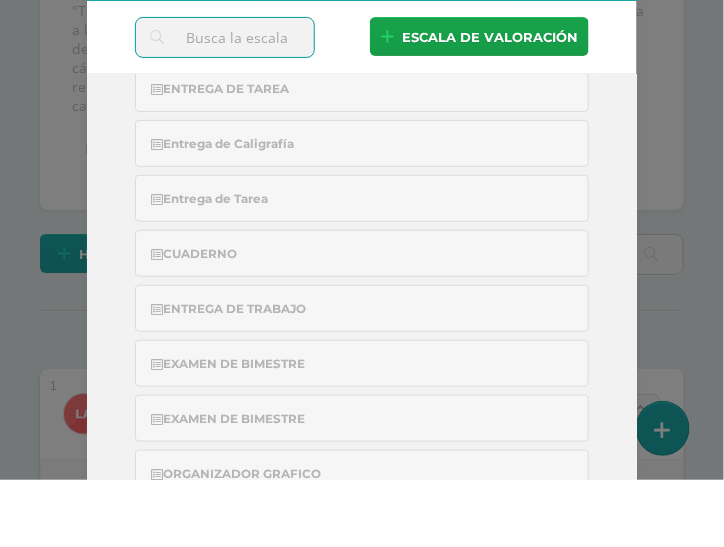 click on "ENTREGA DE TAREA" at bounding box center (362, 155) 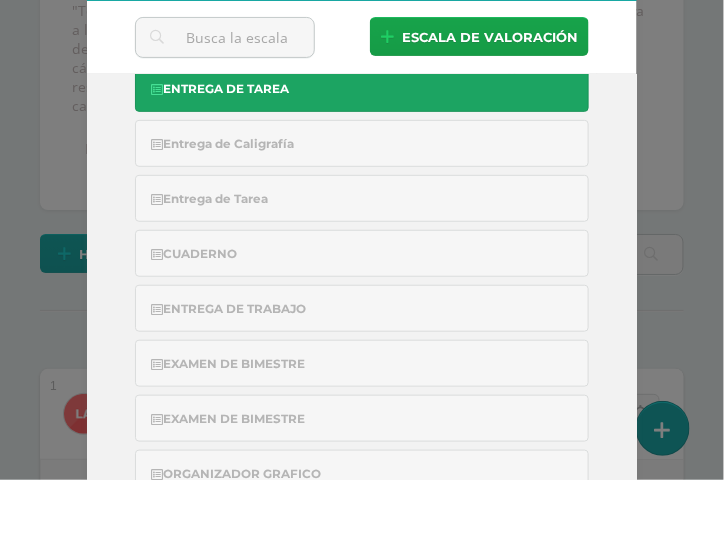 scroll, scrollTop: 433, scrollLeft: 0, axis: vertical 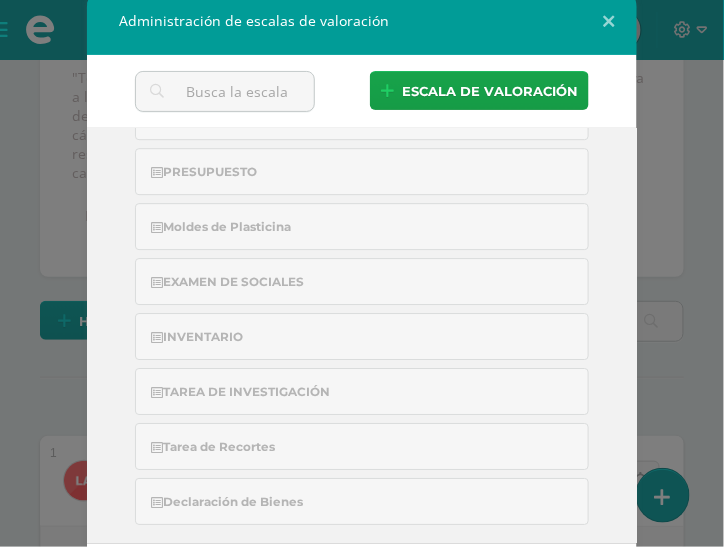 click on "Guardar" at bounding box center [436, 595] 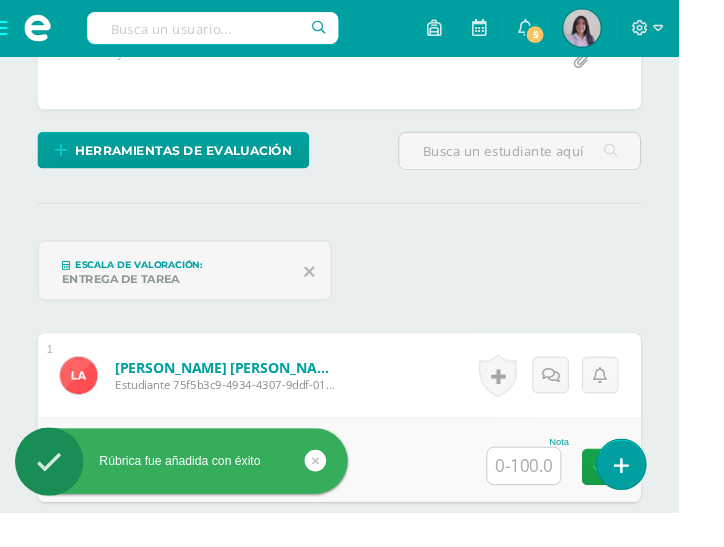 scroll, scrollTop: 594, scrollLeft: 0, axis: vertical 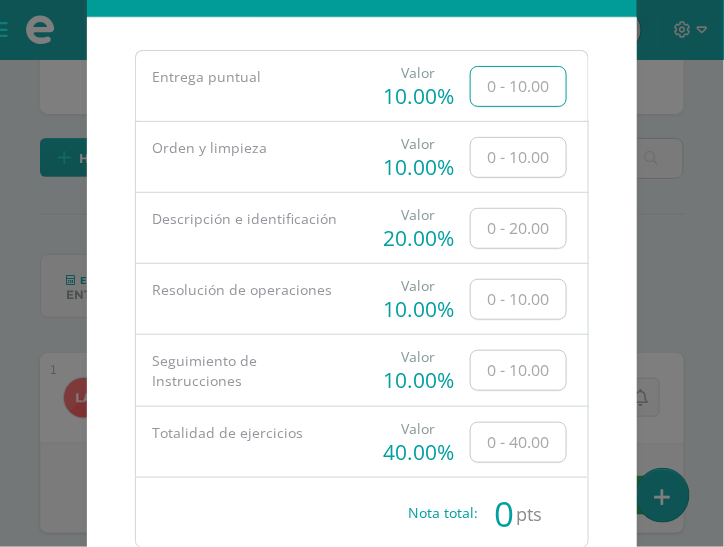 click on "Rúbrica para  Lauren Nicole Alarid Pineda
Entrega puntual
Valor 10.00%
Orden y limpieza
Valor 10.00%
Descripción e identificación
Valor 20.00%
Resolución de operaciones
Valor 10.00%
Seguimiento de Instrucciones
Valor 10.00%
Totalidad de ejercicios
Valor 40.00%
Nota total:
0 pts Perfil de estudiante: --------- 2024Z160144 2024Z160143 2024Z160076 2024Z160077 2024Z160078 2024Z160079 2024Z160080 2024Z160081 2024Z160084 2024Z160082 Cancelar" at bounding box center (362, 317) 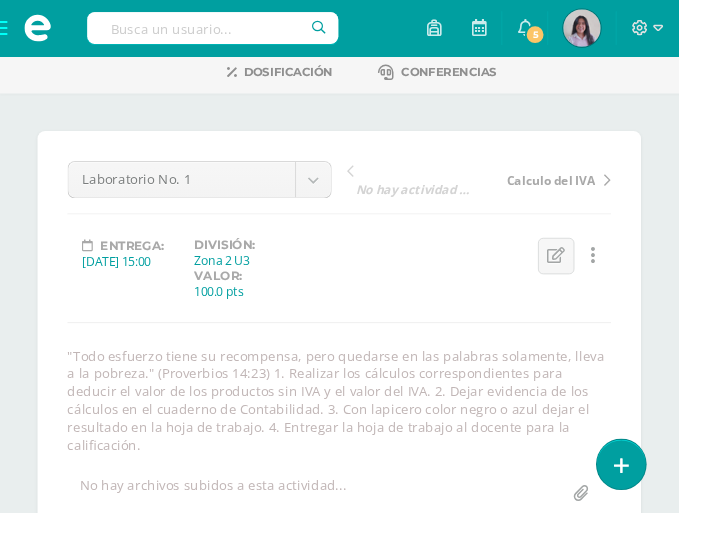 scroll, scrollTop: 129, scrollLeft: 0, axis: vertical 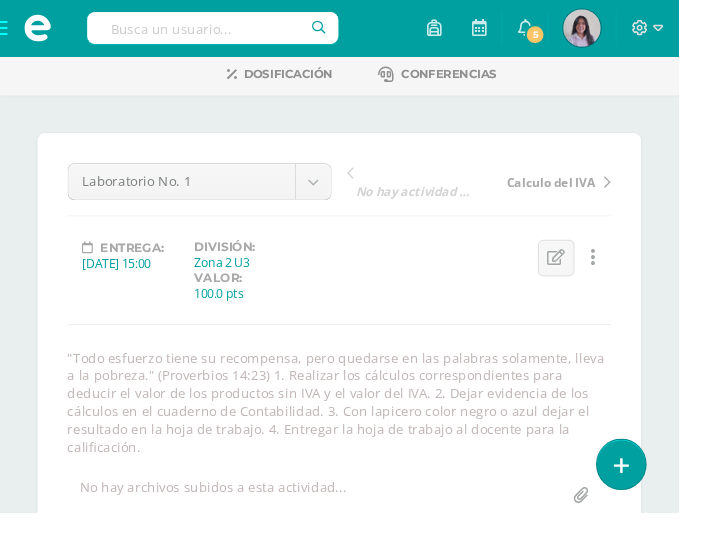 click at bounding box center [648, 195] 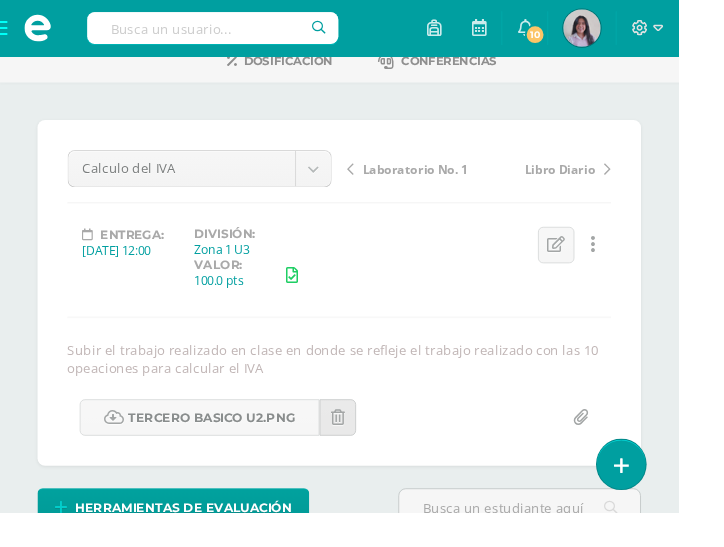 scroll, scrollTop: 144, scrollLeft: 0, axis: vertical 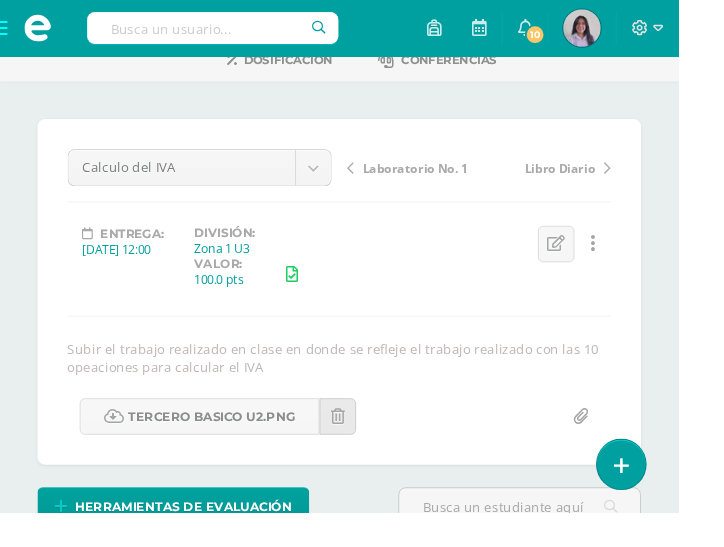 click on "Laboratorio No. 1" at bounding box center [443, 180] 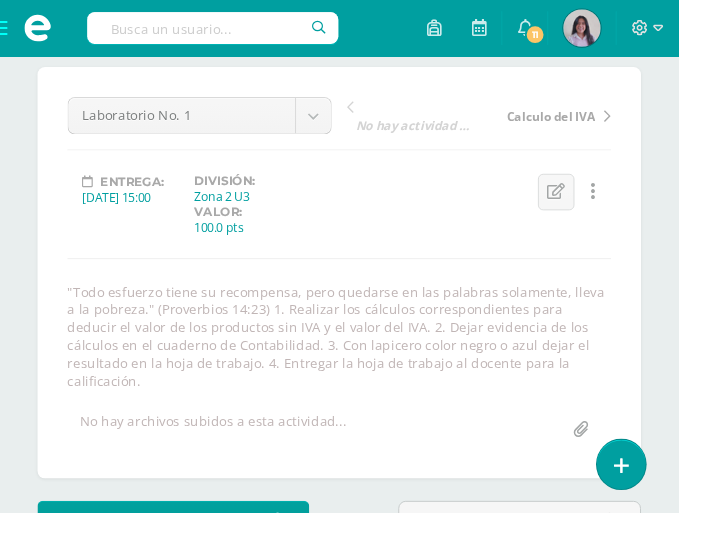 scroll, scrollTop: 196, scrollLeft: 0, axis: vertical 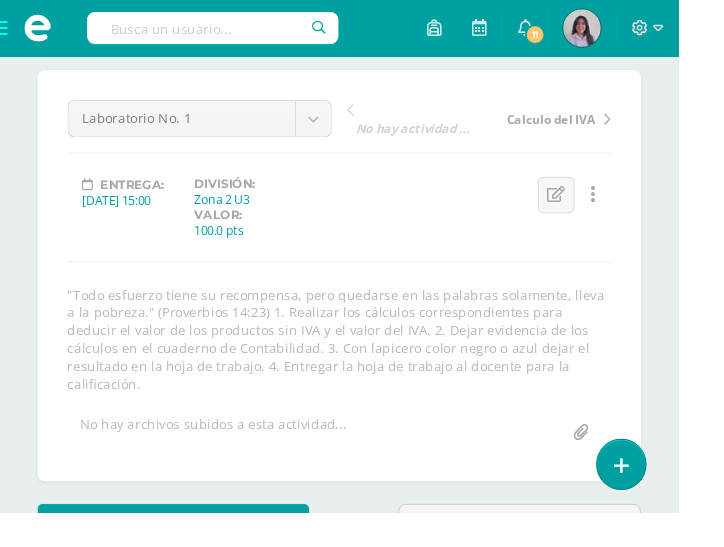 click at bounding box center [593, 208] 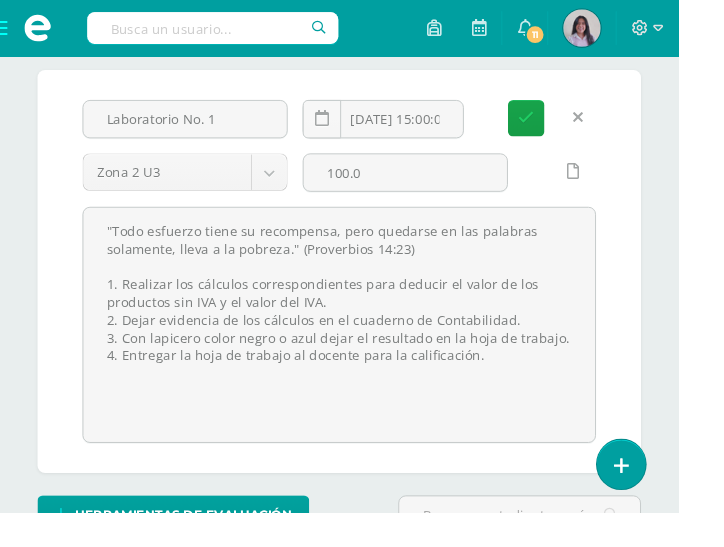 click at bounding box center [611, 183] 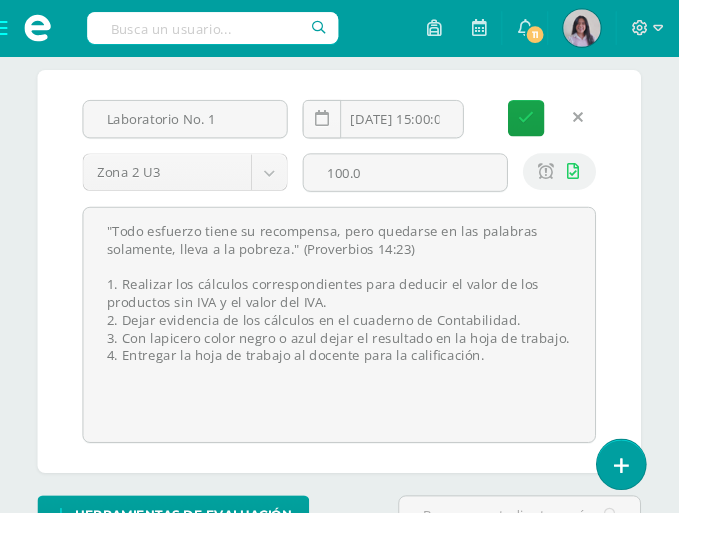 scroll, scrollTop: 197, scrollLeft: 0, axis: vertical 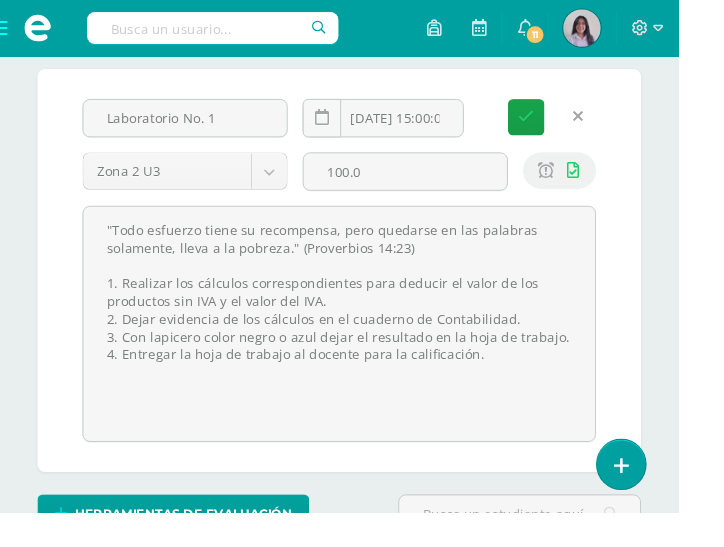 click at bounding box center (582, 182) 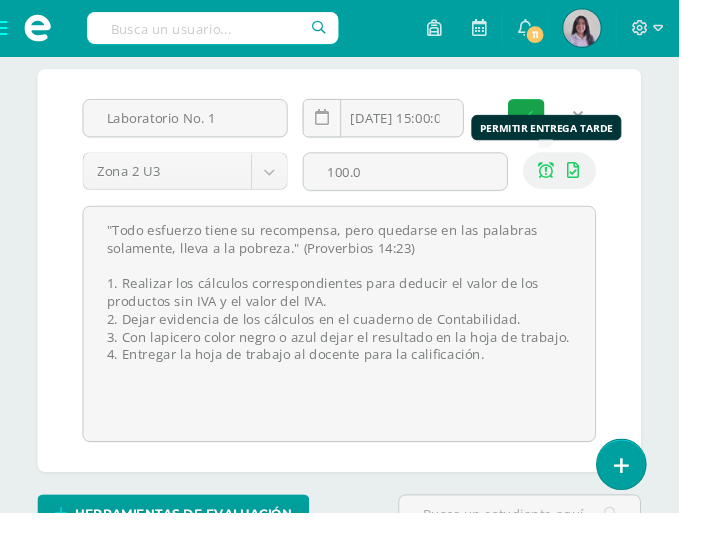 scroll, scrollTop: 198, scrollLeft: 0, axis: vertical 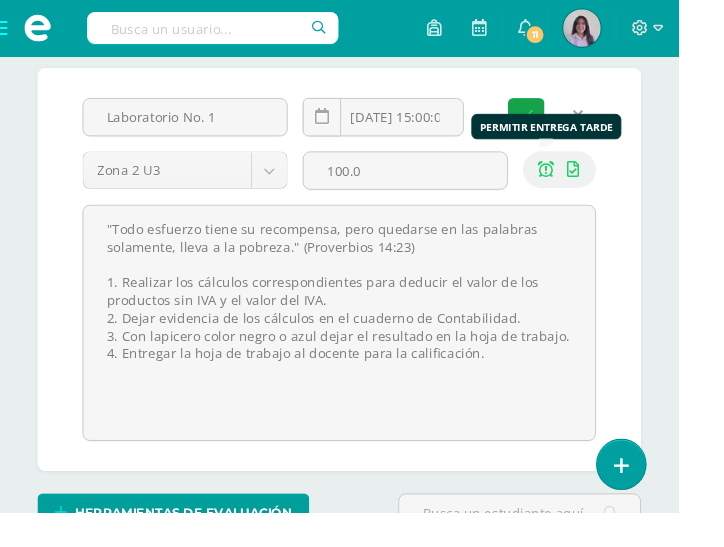 click on "¿Estás seguro que quieres  eliminar  esta actividad?
Esto borrará la actividad y cualquier nota que hayas registrado
permanentemente. Esta acción no se puede revertir. Cancelar Eliminar
Administración de escalas de valoración
escala de valoración
Entrega final
Entrega de tarea
ENTREGA DE TAREA
Entrega de Caligrafía
Cancelar Guardar Agregar nueva escala de valoración: Cancelar" at bounding box center (362, 1768) 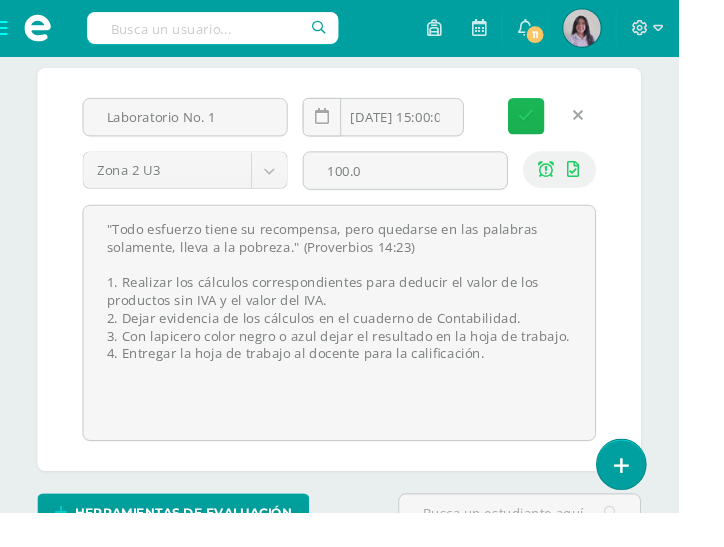 click at bounding box center (561, 124) 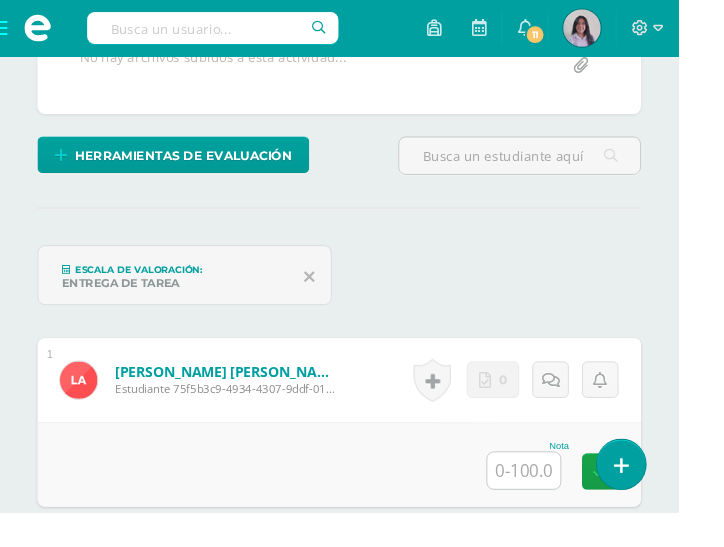 scroll, scrollTop: 592, scrollLeft: 0, axis: vertical 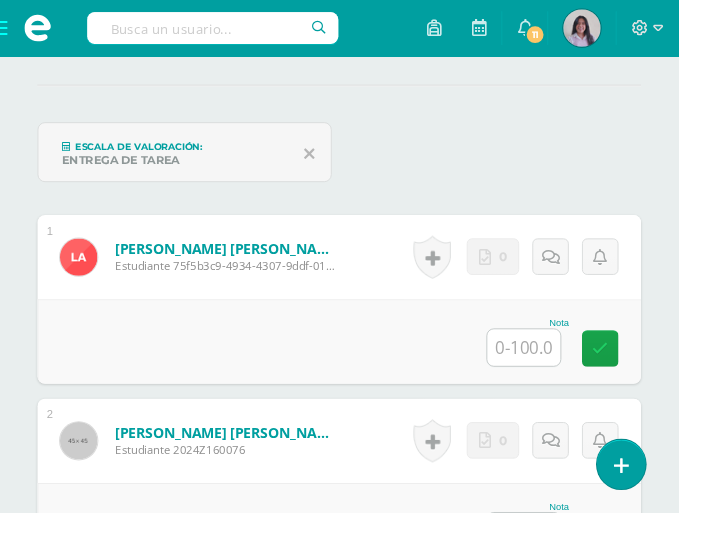 click at bounding box center [560, 30] 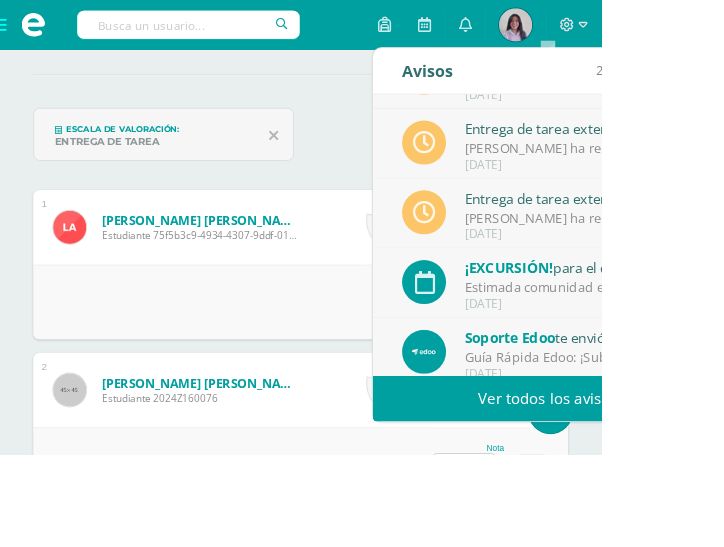 scroll, scrollTop: 332, scrollLeft: 0, axis: vertical 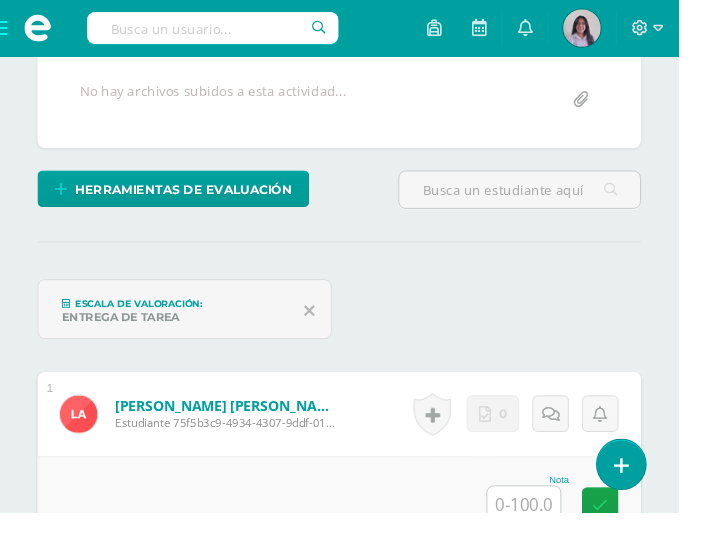 click on "¿Estás seguro que quieres  eliminar  esta actividad?
Esto borrará la actividad y cualquier nota que hayas registrado
permanentemente. Esta acción no se puede revertir. Cancelar Eliminar
Administración de escalas de valoración
escala de valoración
Entrega final
Entrega de tarea
ENTREGA DE TAREA
Entrega de Caligrafía
Cancelar Guardar Agregar nueva escala de valoración: Cancelar" at bounding box center [362, 1415] 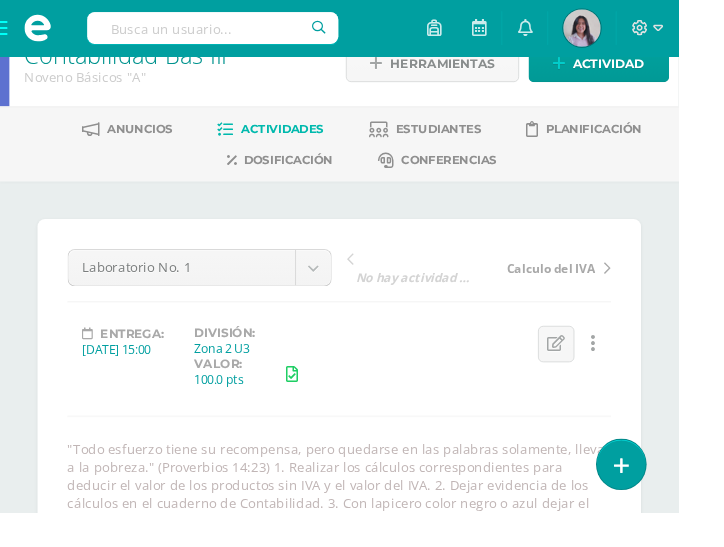 scroll, scrollTop: 34, scrollLeft: 0, axis: vertical 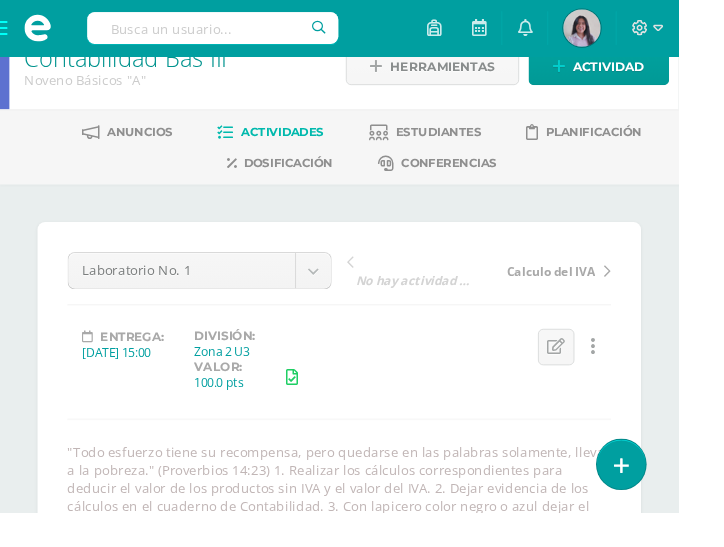 click on "Calculo del IVA" at bounding box center [588, 290] 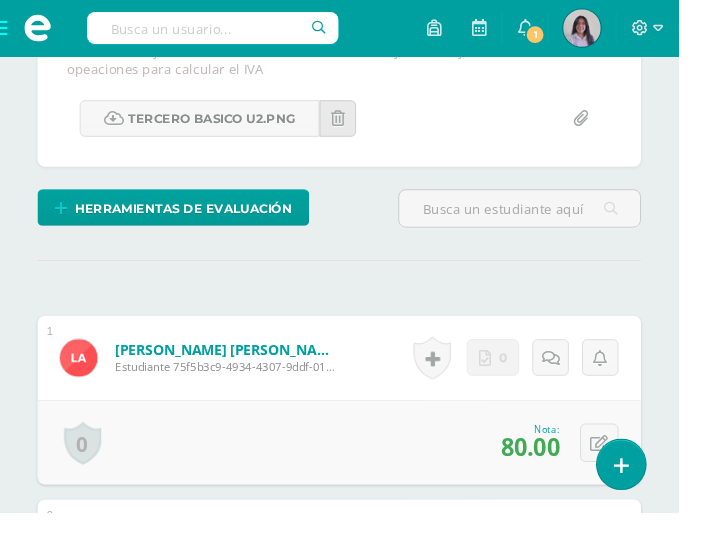 scroll, scrollTop: 464, scrollLeft: 0, axis: vertical 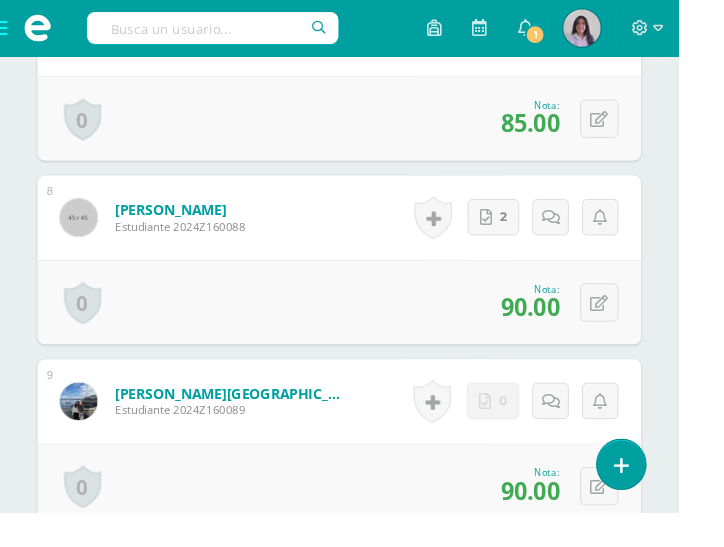 click on "1" at bounding box center [571, 37] 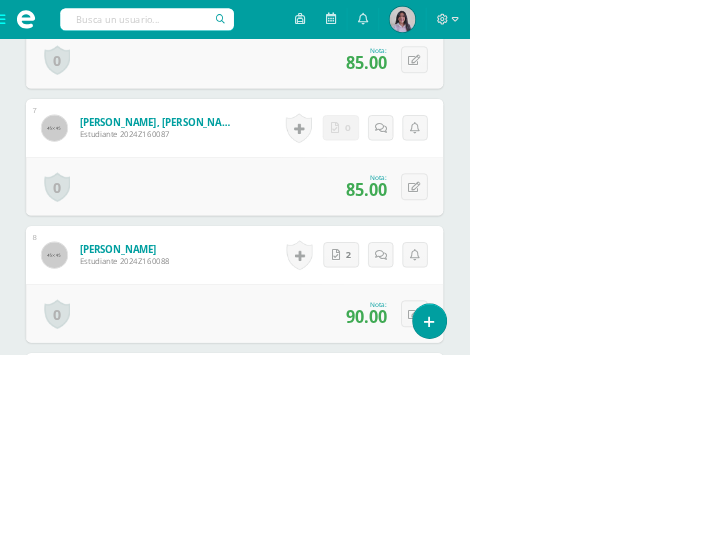 scroll, scrollTop: 1821, scrollLeft: 0, axis: vertical 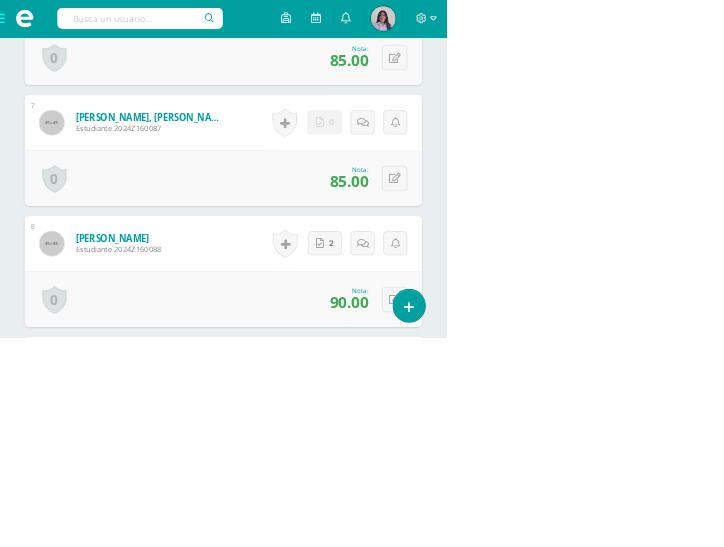 click on "Ver todos los avisos" at bounding box center [961, 479] 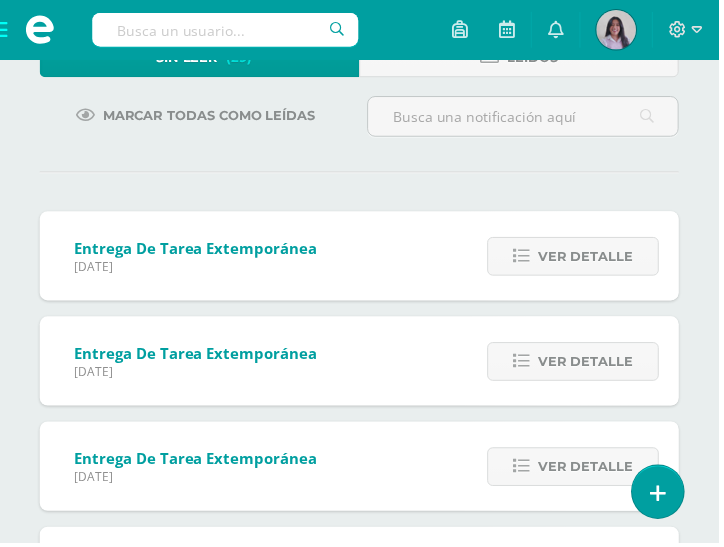 scroll, scrollTop: 192, scrollLeft: 0, axis: vertical 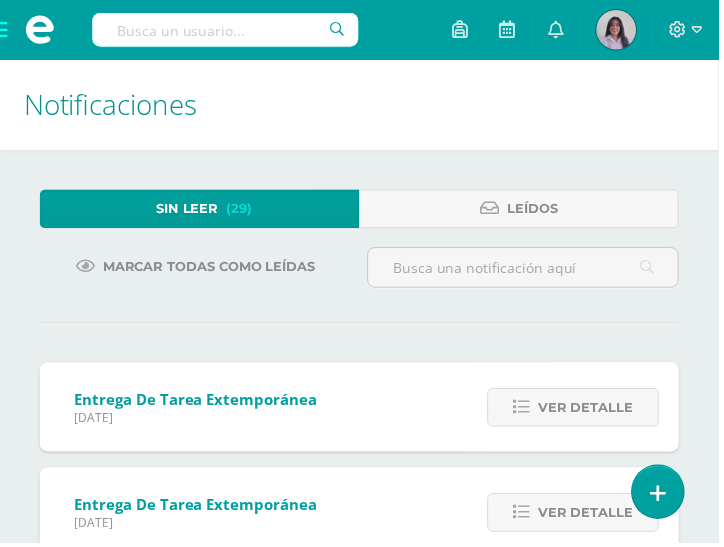 click on "Ver detalle" at bounding box center (590, 410) 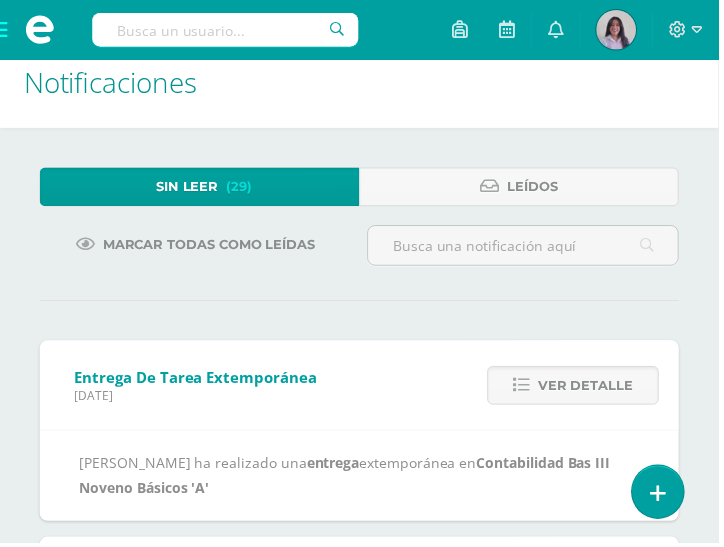 scroll, scrollTop: 23, scrollLeft: 0, axis: vertical 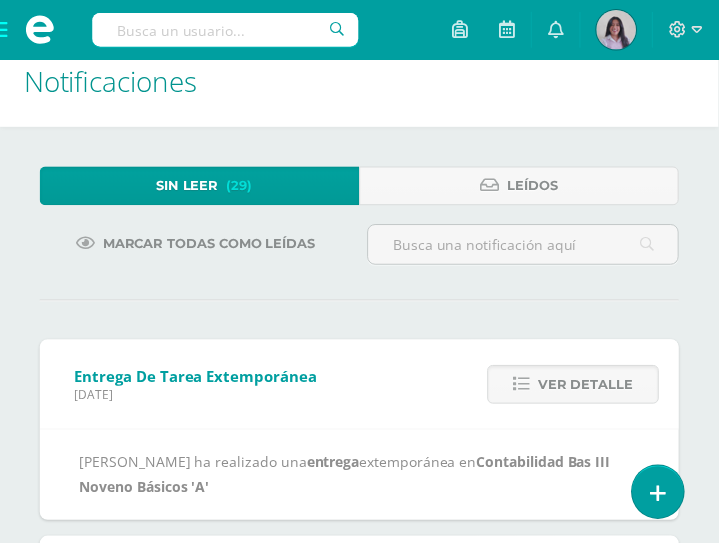 click on "Ver detalle" at bounding box center [590, 387] 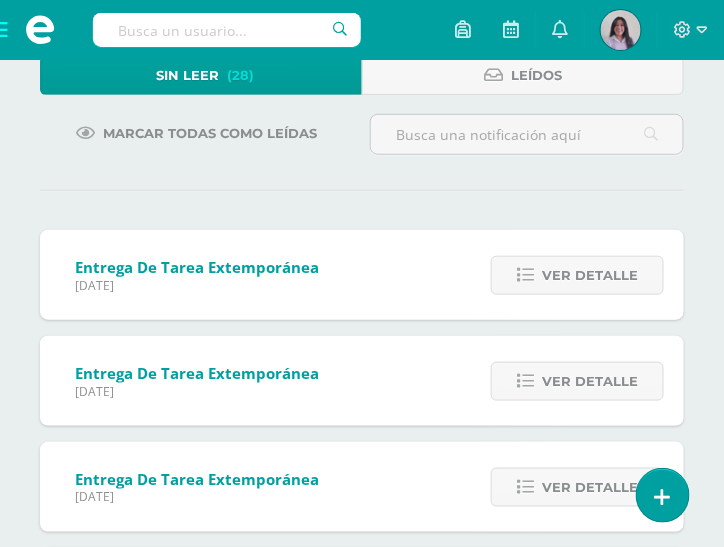 scroll, scrollTop: 140, scrollLeft: 0, axis: vertical 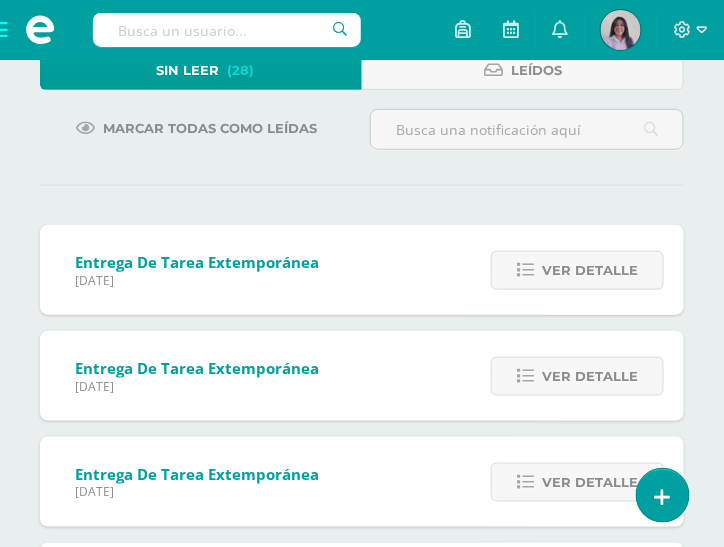 click on "Ver detalle" at bounding box center (590, 376) 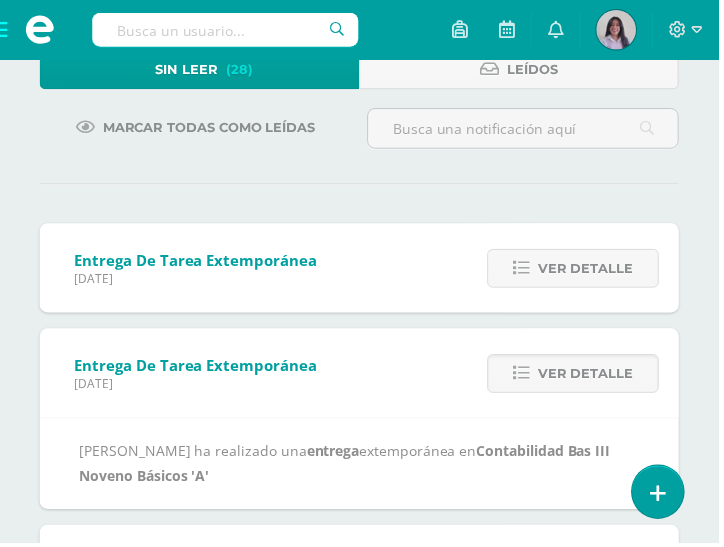 click on "Ver detalle" at bounding box center (590, 376) 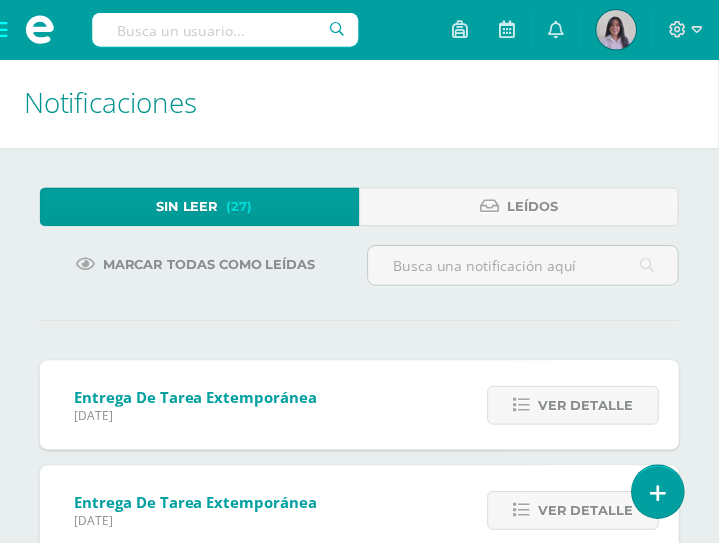 scroll, scrollTop: 0, scrollLeft: 0, axis: both 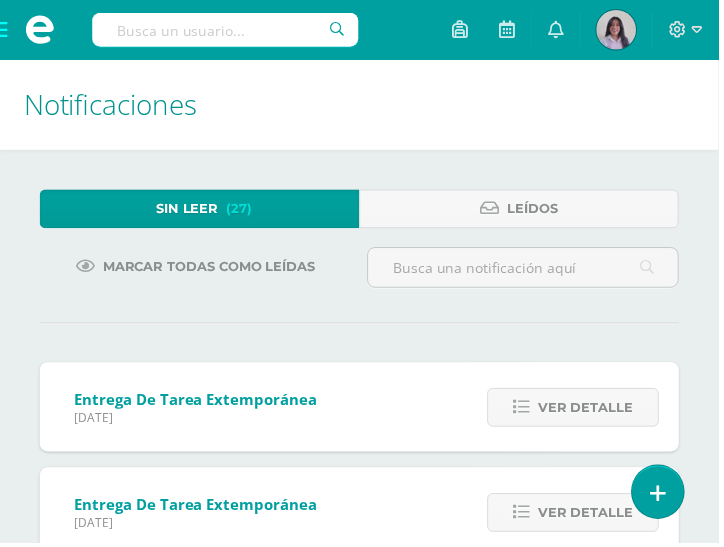 click at bounding box center (40, 30) 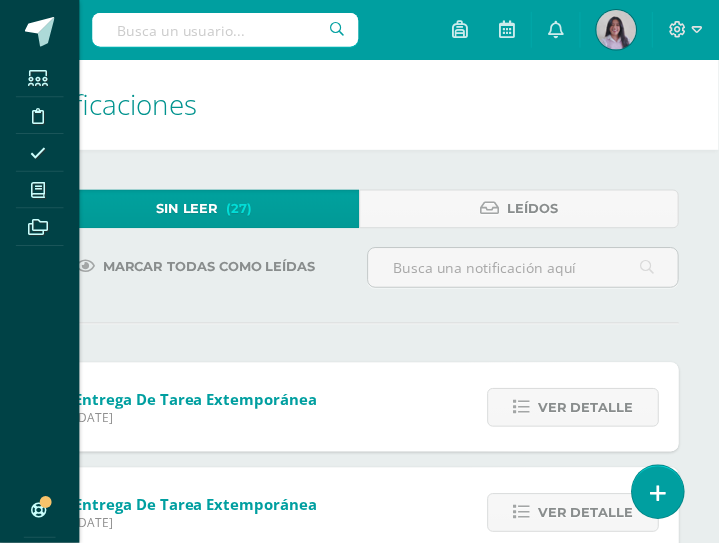 click at bounding box center (38, 191) 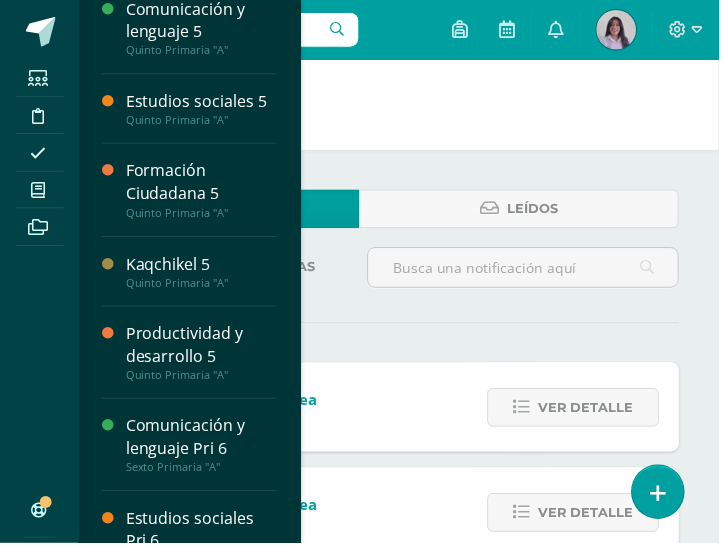 scroll, scrollTop: 0, scrollLeft: 0, axis: both 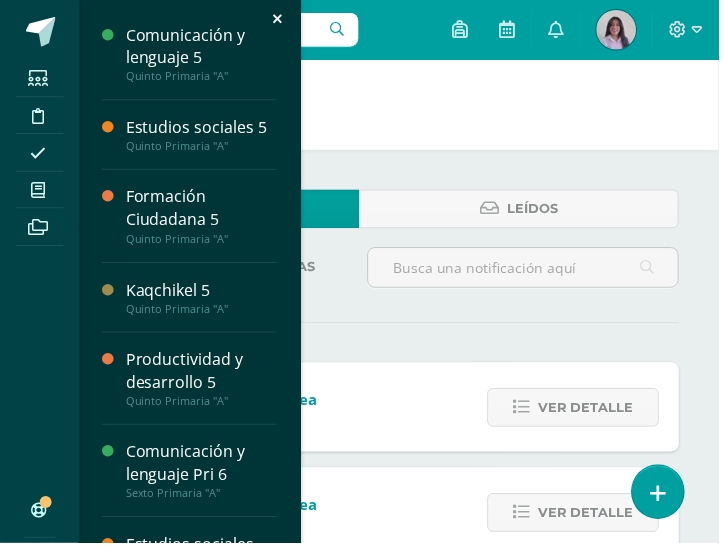 click at bounding box center (280, 19) 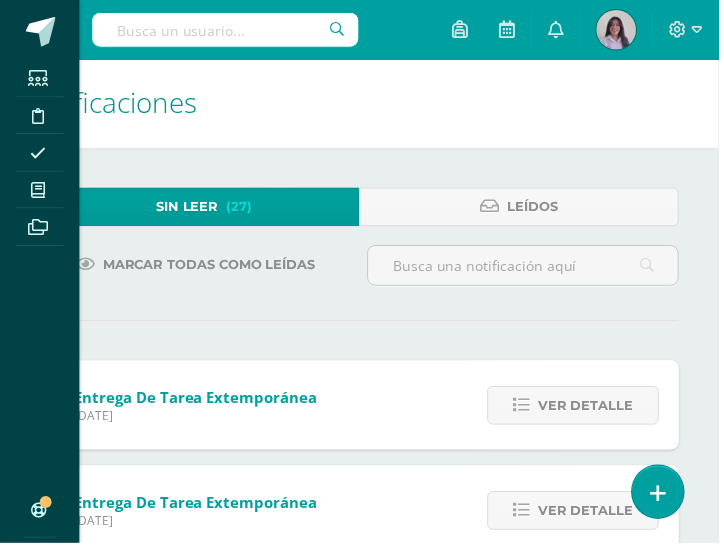 scroll, scrollTop: 0, scrollLeft: 0, axis: both 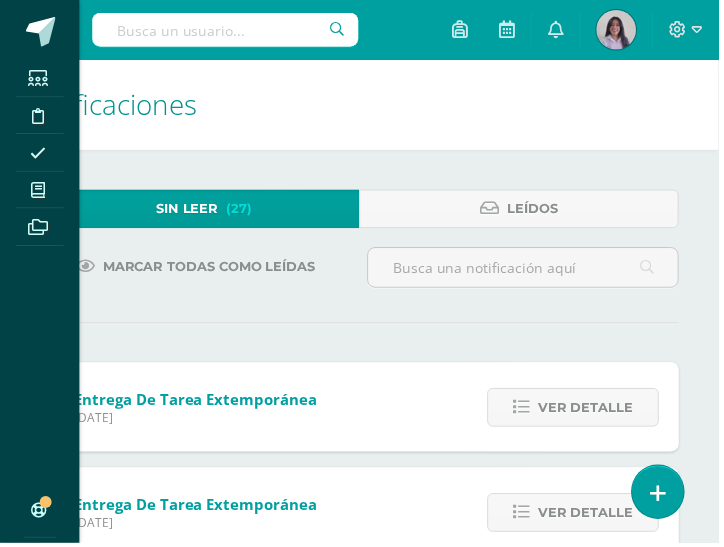 click on "Estudiantes Disciplina Asistencia Mis cursos Archivos Soporte
Centro de ayuda
Últimas actualizaciones
10+ Cerrar panel
Comunicación y lenguaje  5
Quinto
Primaria
"A"
Actividades Estudiantes Planificación Dosificación
Estudios sociales  5
Quinto
Primaria
"A"
Actividades Estudiantes Planificación Dosificación
Formación Ciudadana 5
Quinto
Primaria
"A"
Actividades Estudiantes Planificación Dosificación
Kaqchikel 5
Actividades Estudiantes Planificación" at bounding box center (362, 273) 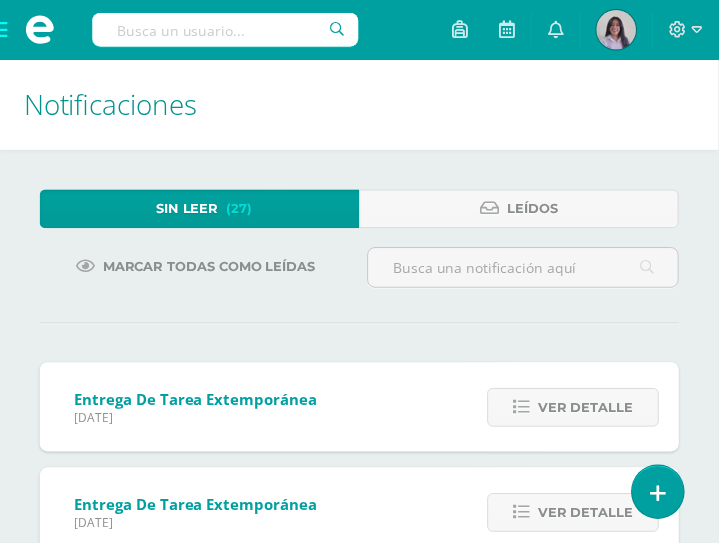 click at bounding box center [40, 30] 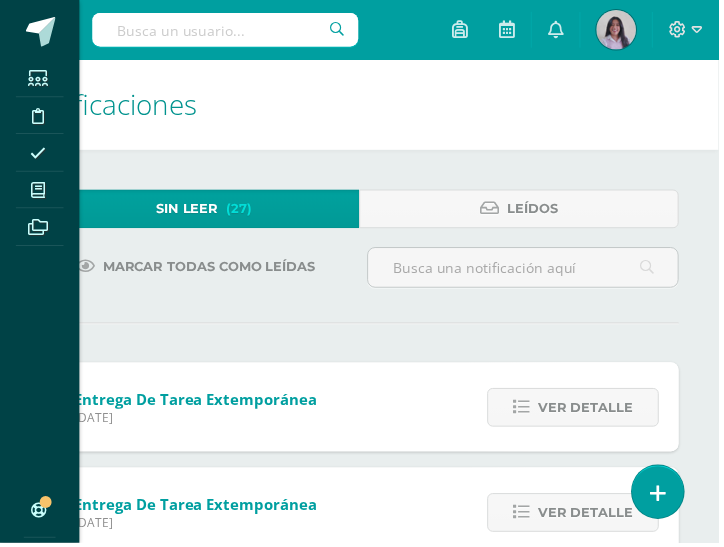 click on "Estudiantes Disciplina Asistencia Mis cursos Archivos Soporte
Centro de ayuda
Últimas actualizaciones
10+ Cerrar panel
Comunicación y lenguaje  5
Quinto
Primaria
"A"
Actividades Estudiantes Planificación Dosificación
Estudios sociales  5
Quinto
Primaria
"A"
Actividades Estudiantes Planificación Dosificación
Formación Ciudadana 5
Quinto
Primaria
"A"
Actividades Estudiantes Planificación Dosificación
Kaqchikel 5
Actividades Estudiantes Planificación" at bounding box center (362, 273) 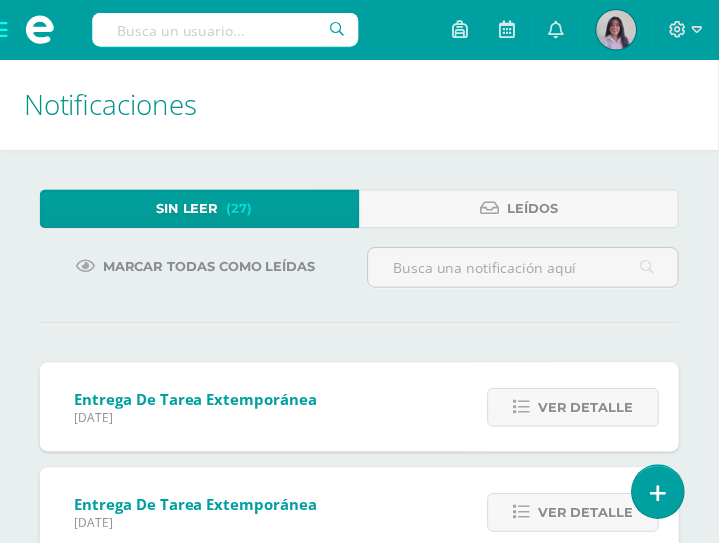 click at bounding box center (40, 30) 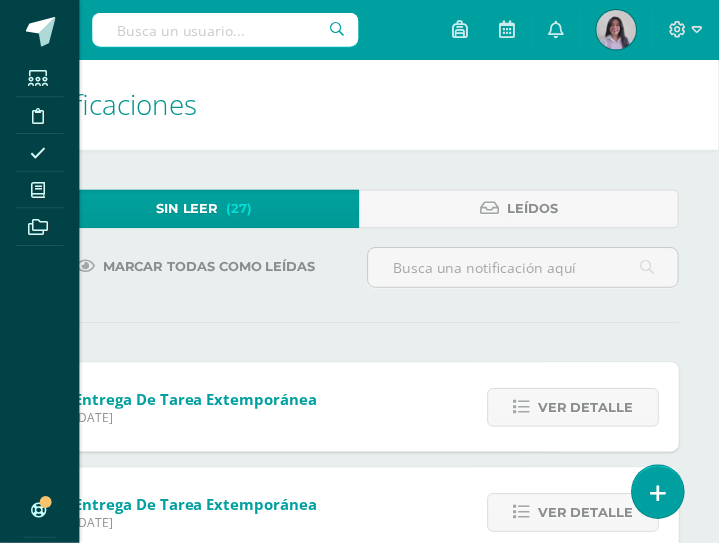 click at bounding box center (38, 191) 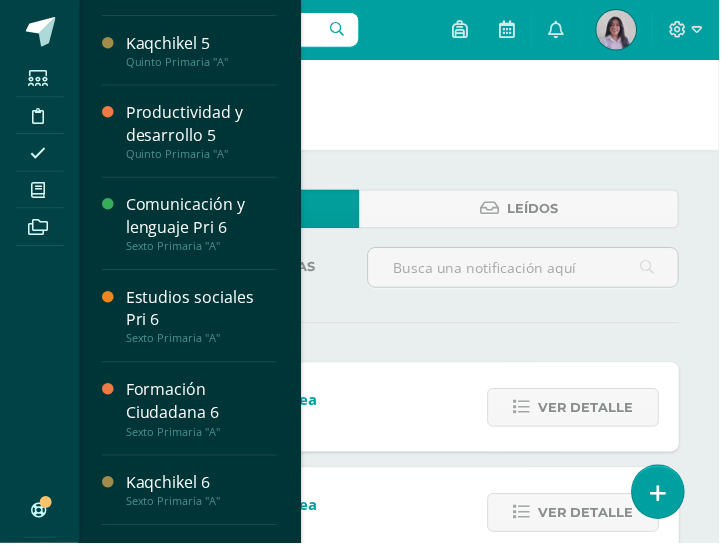 scroll, scrollTop: 557, scrollLeft: 0, axis: vertical 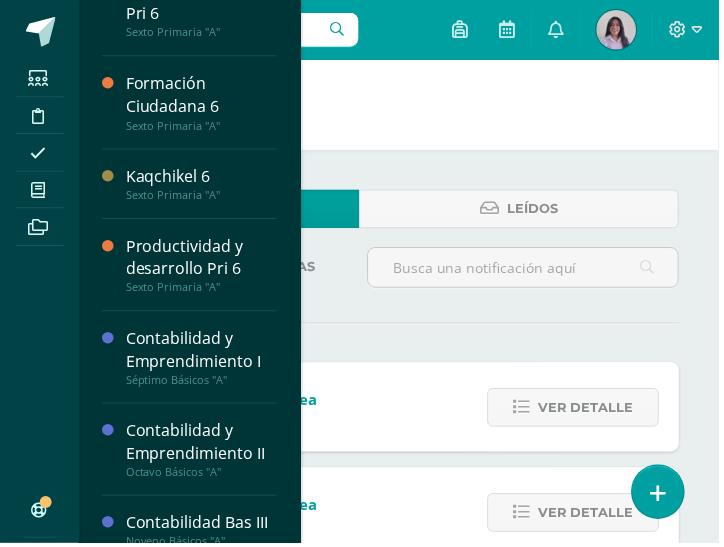 click on "Contabilidad  Bas III" at bounding box center [203, 527] 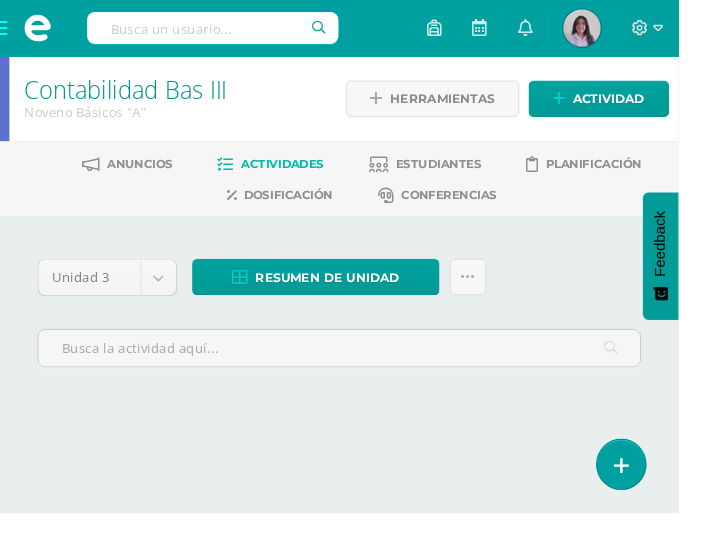 scroll, scrollTop: 0, scrollLeft: 0, axis: both 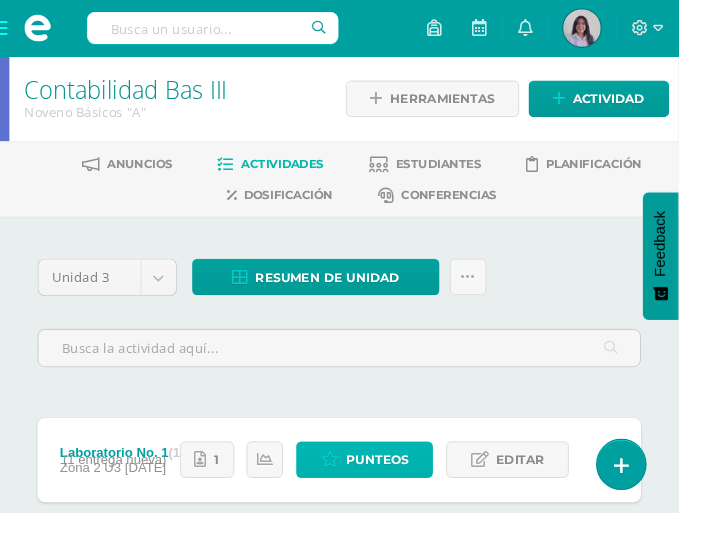 click on "Punteos" at bounding box center (402, 490) 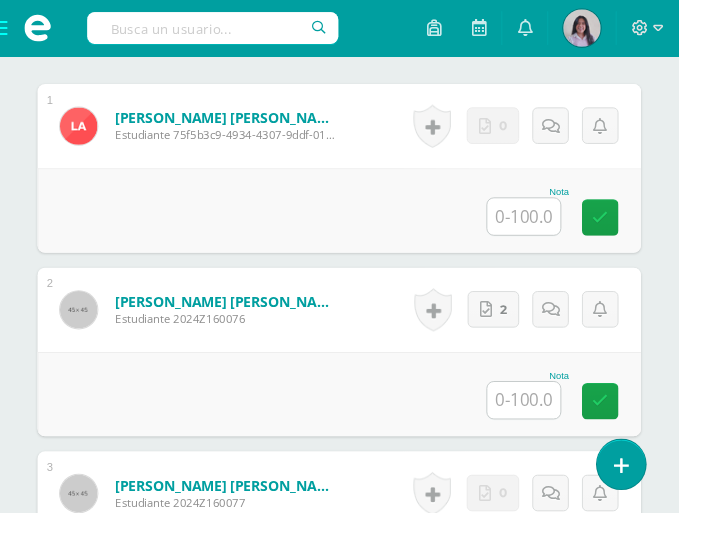 scroll, scrollTop: 866, scrollLeft: 0, axis: vertical 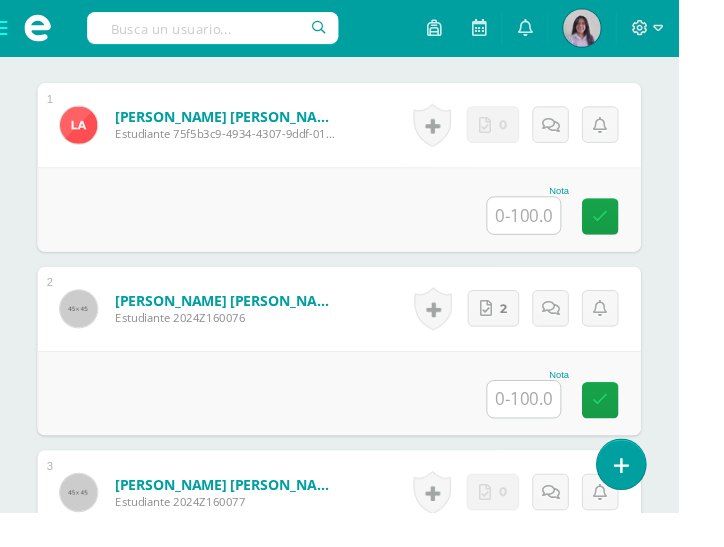 click at bounding box center [559, 426] 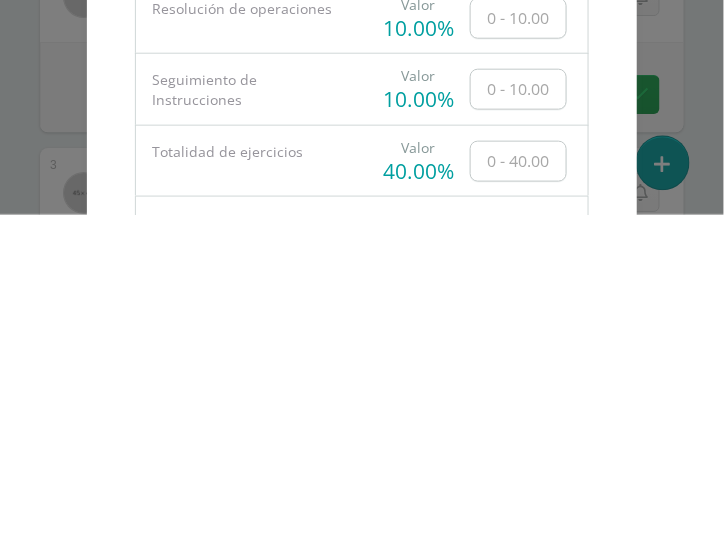 scroll, scrollTop: 866, scrollLeft: 0, axis: vertical 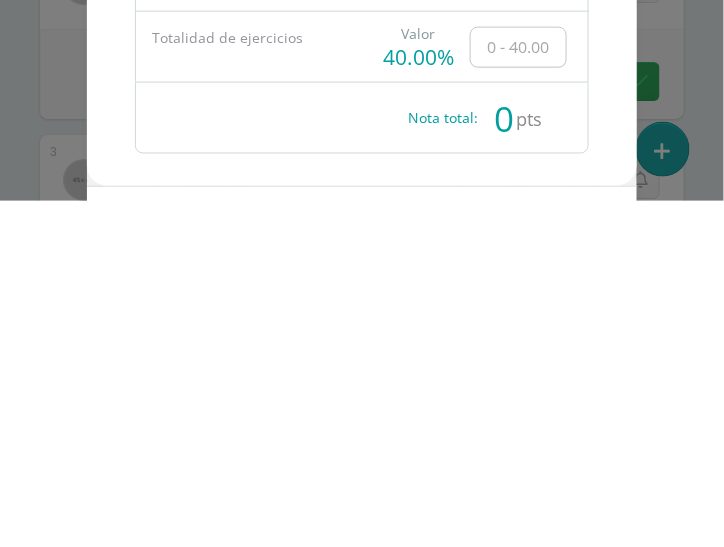 click at bounding box center [518, 393] 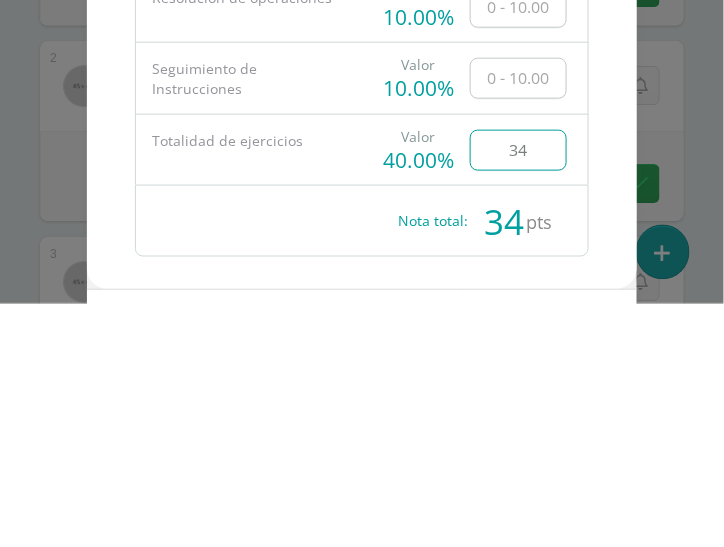 scroll, scrollTop: 866, scrollLeft: 0, axis: vertical 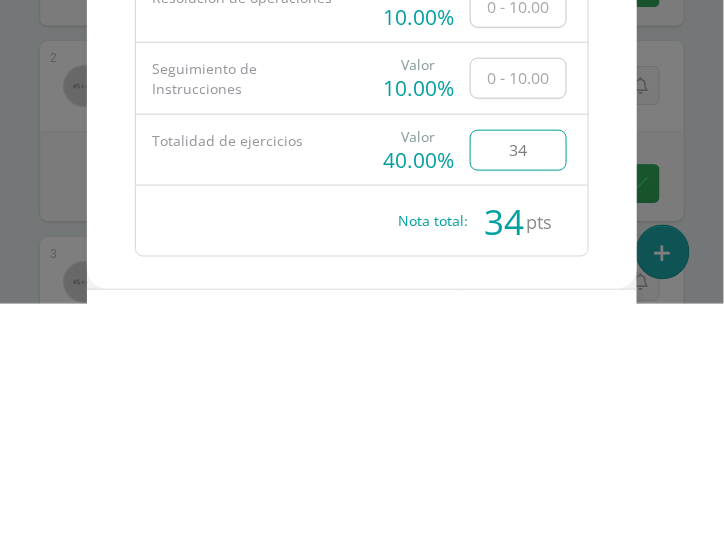 type on "34" 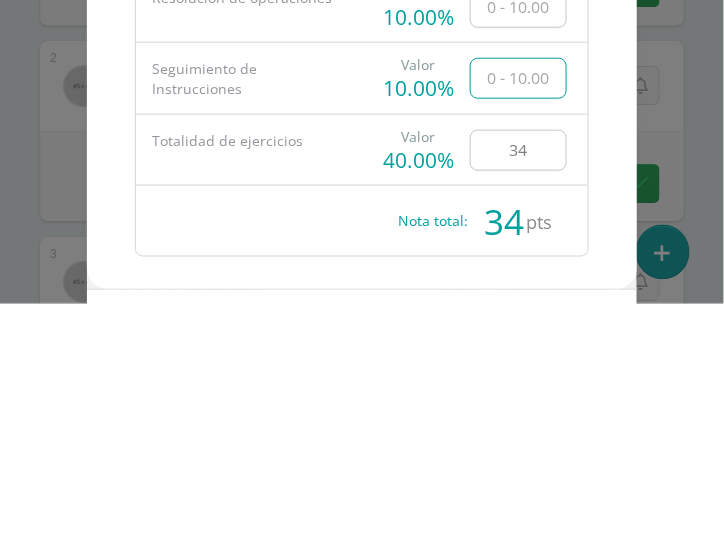 type on "Q" 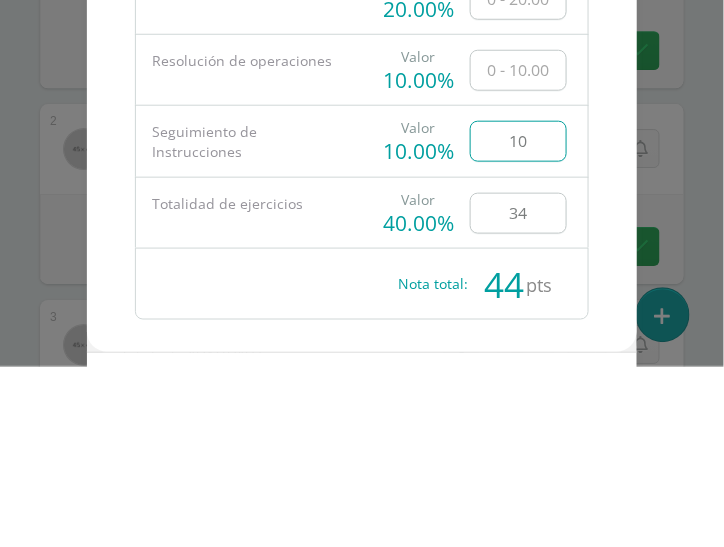 scroll, scrollTop: 866, scrollLeft: 0, axis: vertical 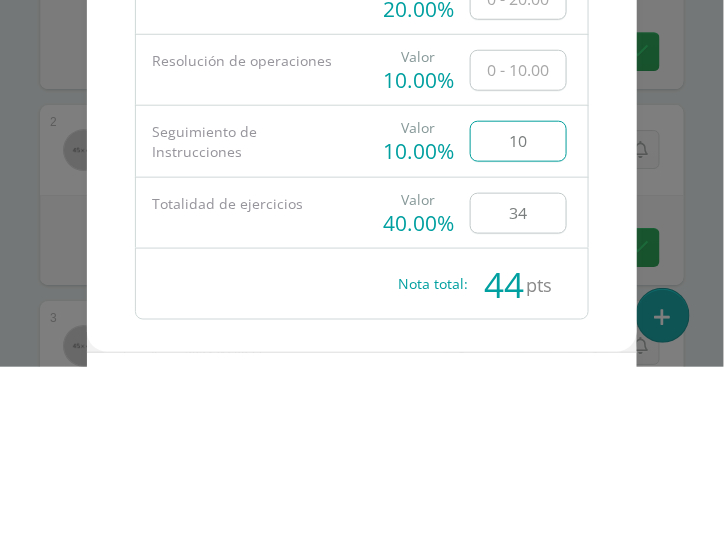 type on "10" 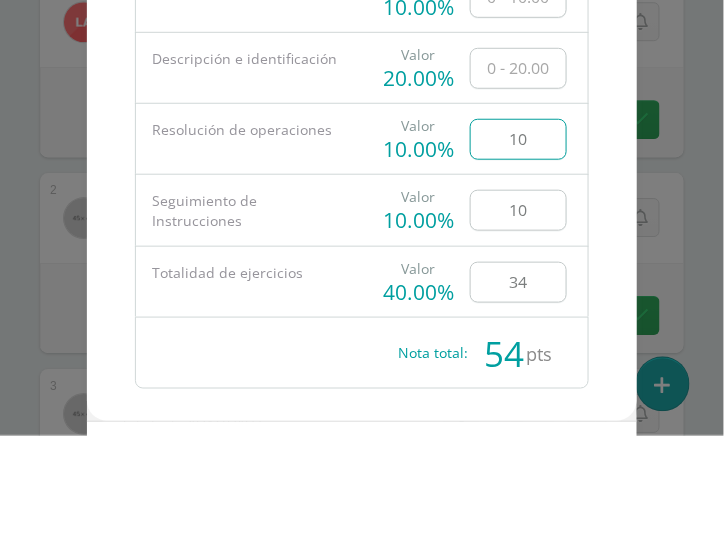 scroll, scrollTop: 866, scrollLeft: 0, axis: vertical 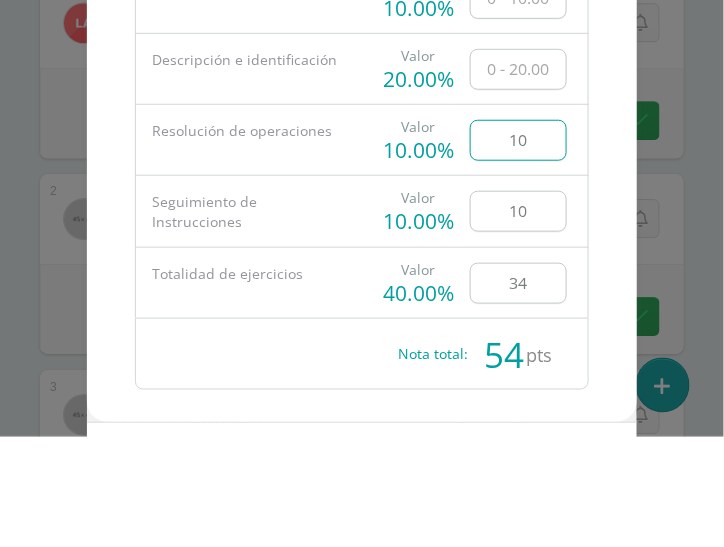 type on "10" 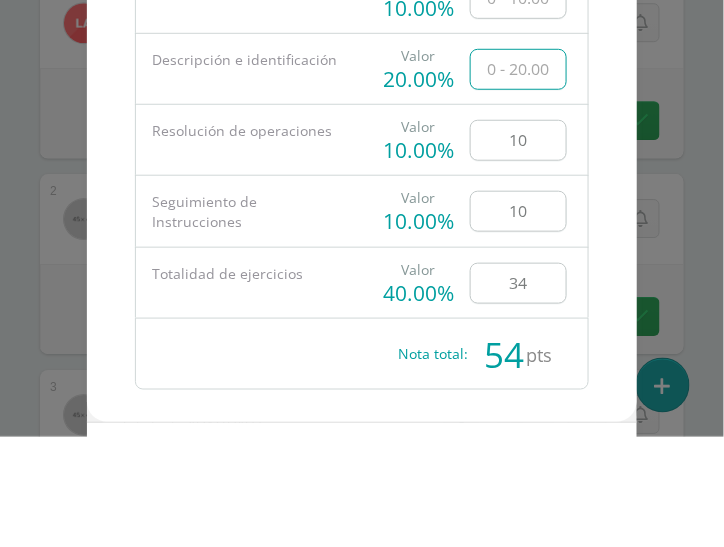 type on "1" 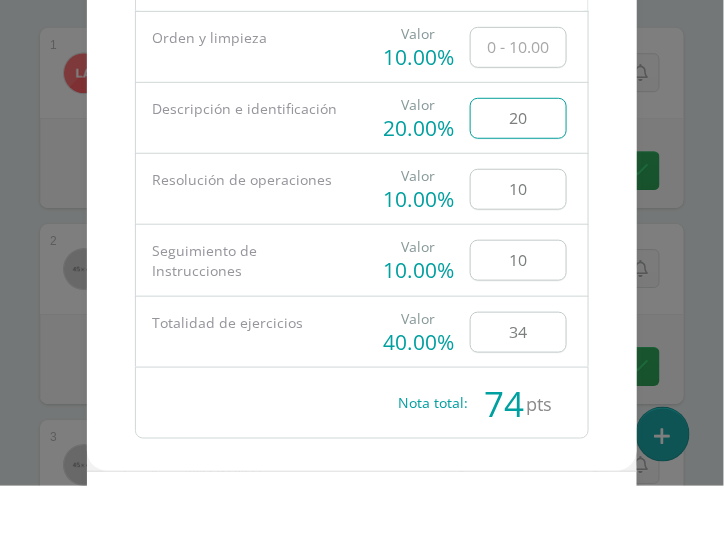 scroll, scrollTop: 866, scrollLeft: 0, axis: vertical 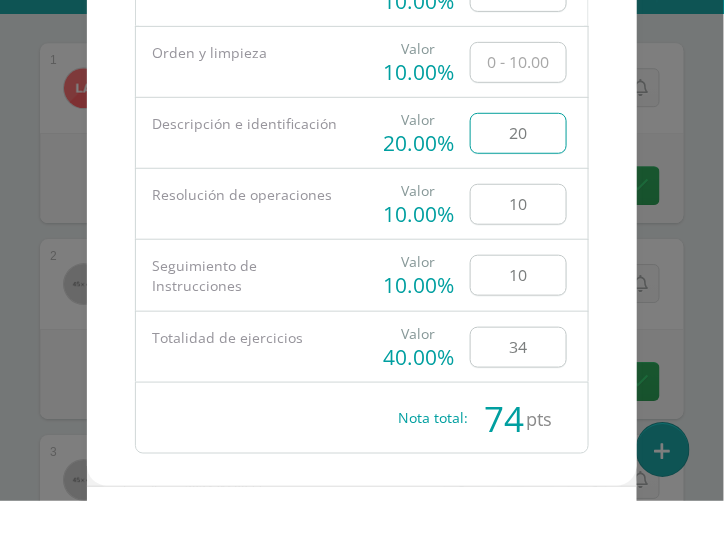 type on "20" 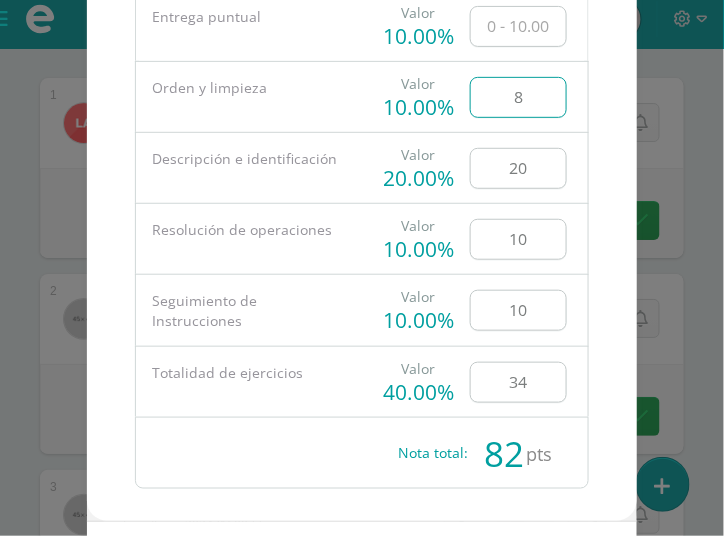 scroll, scrollTop: 866, scrollLeft: 0, axis: vertical 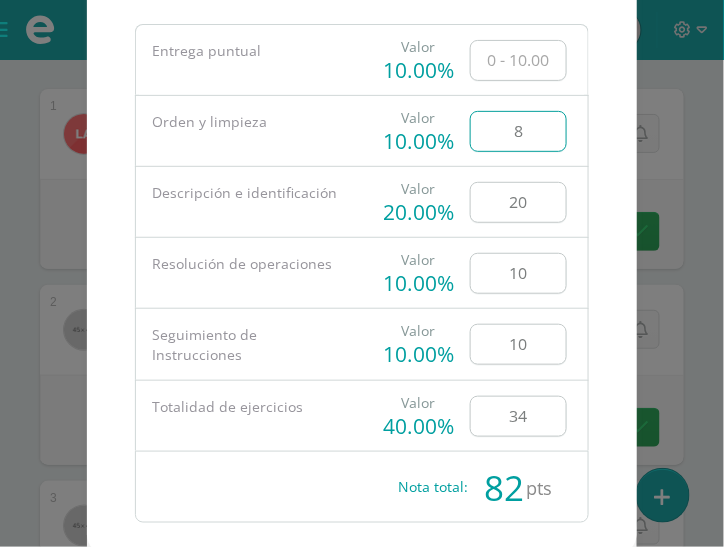 type on "8" 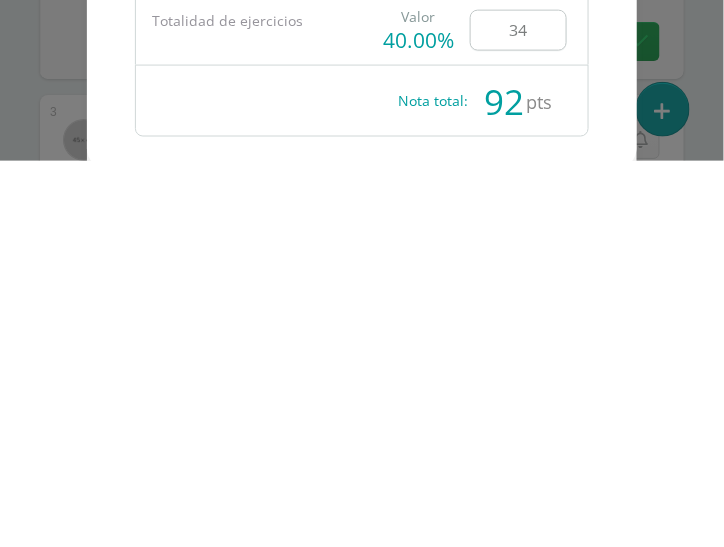 scroll, scrollTop: 866, scrollLeft: 0, axis: vertical 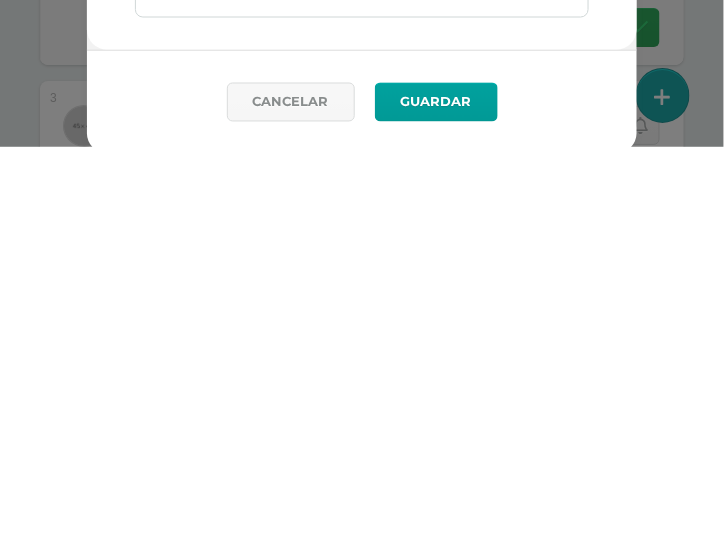 type on "10" 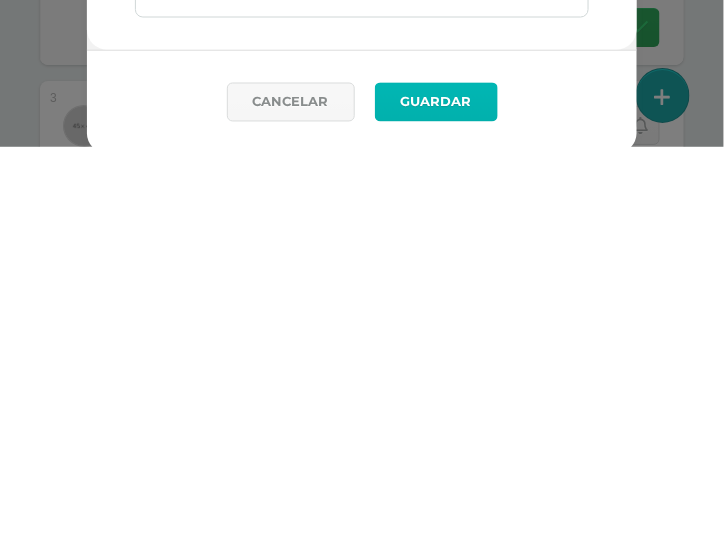 click on "Guardar" at bounding box center [436, 502] 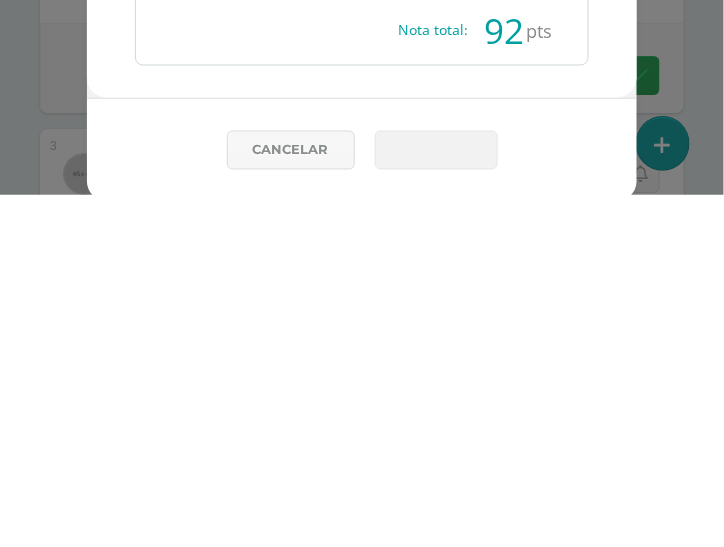 scroll, scrollTop: 866, scrollLeft: 0, axis: vertical 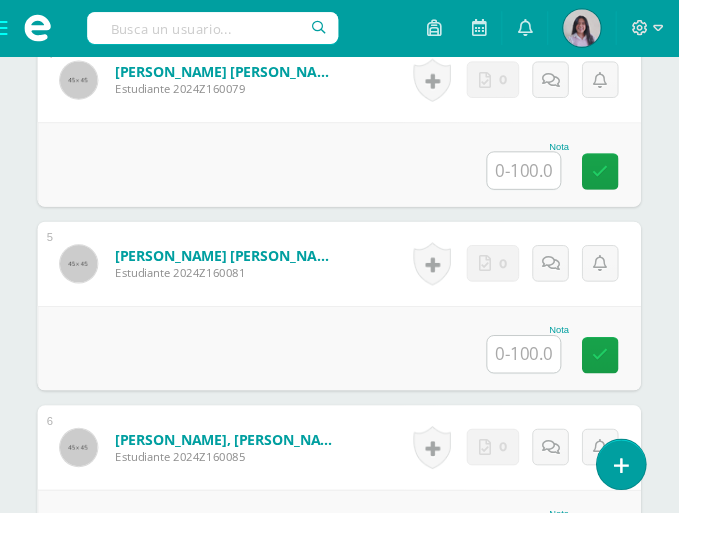 click at bounding box center [559, 378] 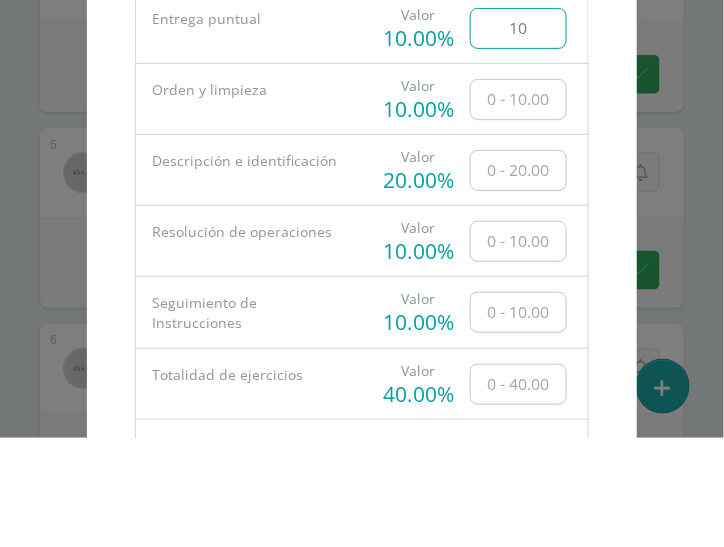 scroll, scrollTop: 1502, scrollLeft: 0, axis: vertical 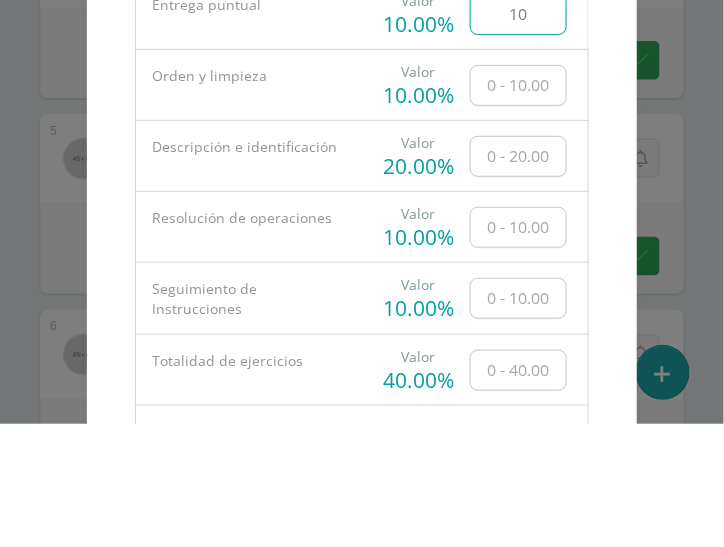 type on "10" 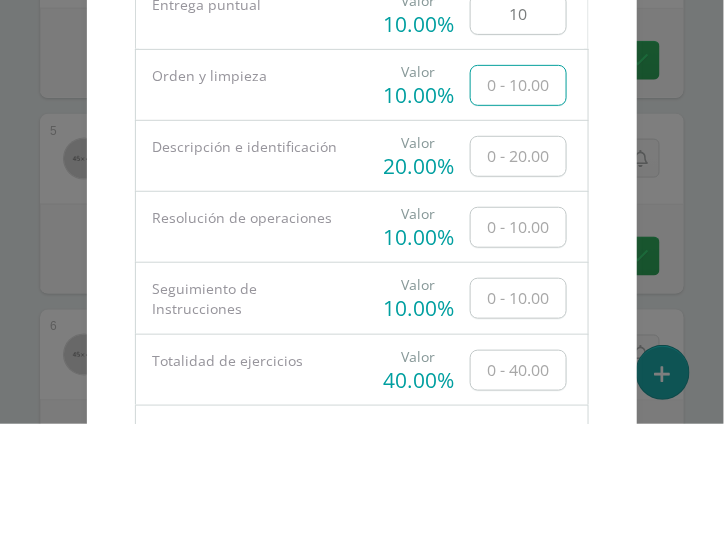 type on "O" 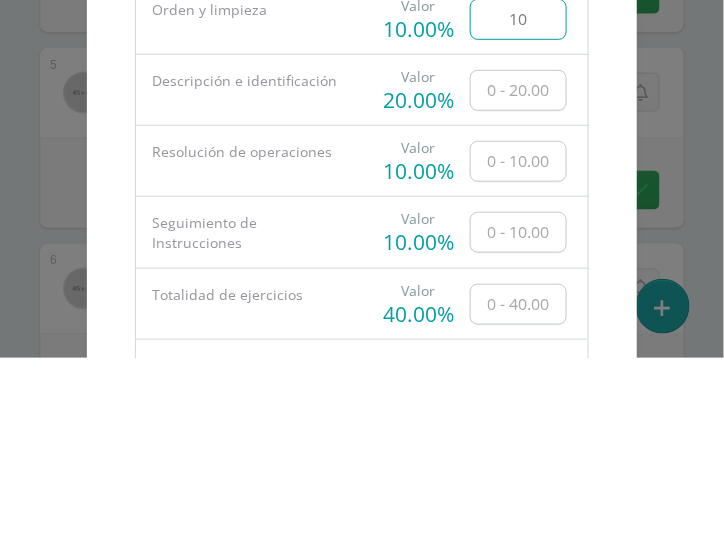 scroll, scrollTop: 1502, scrollLeft: 0, axis: vertical 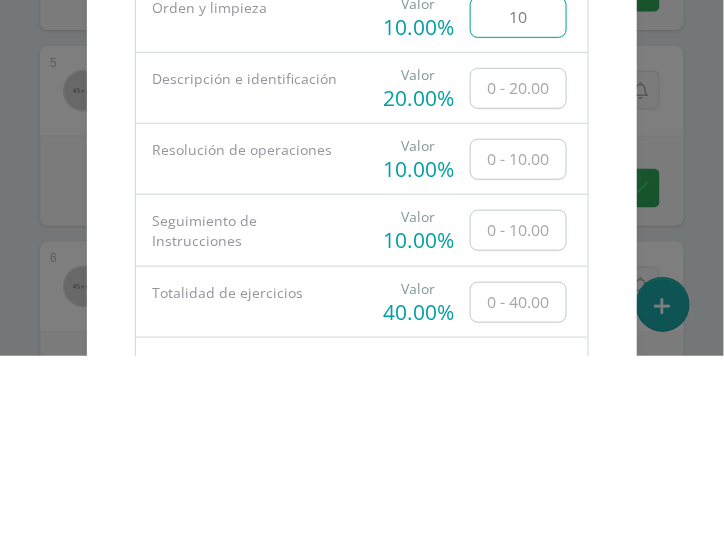 type on "10" 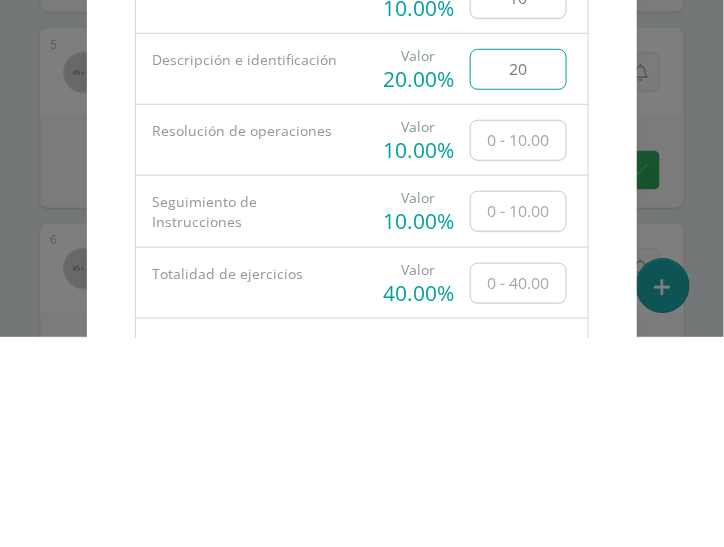 scroll, scrollTop: 1502, scrollLeft: 0, axis: vertical 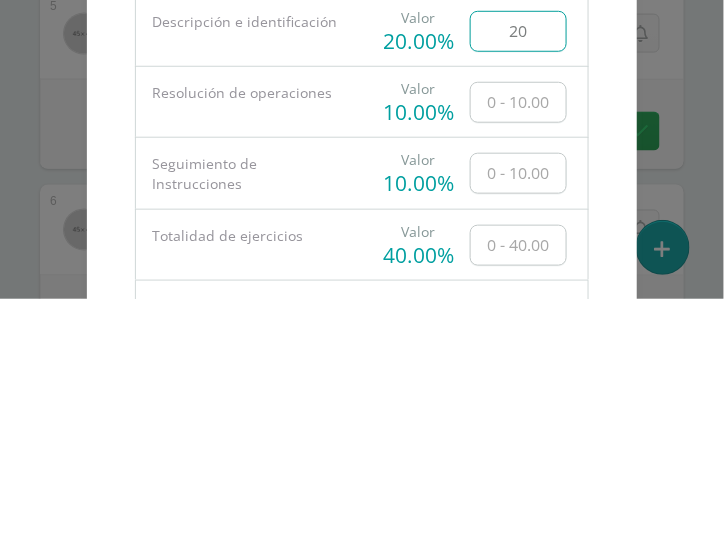 type on "20" 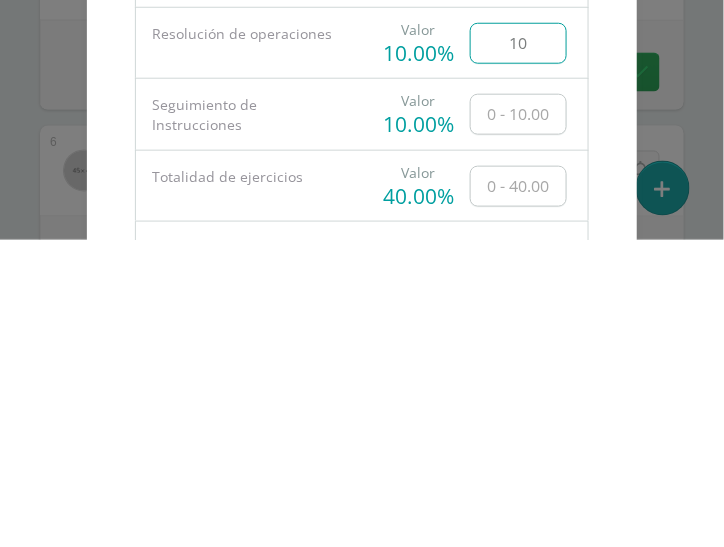 scroll, scrollTop: 1502, scrollLeft: 0, axis: vertical 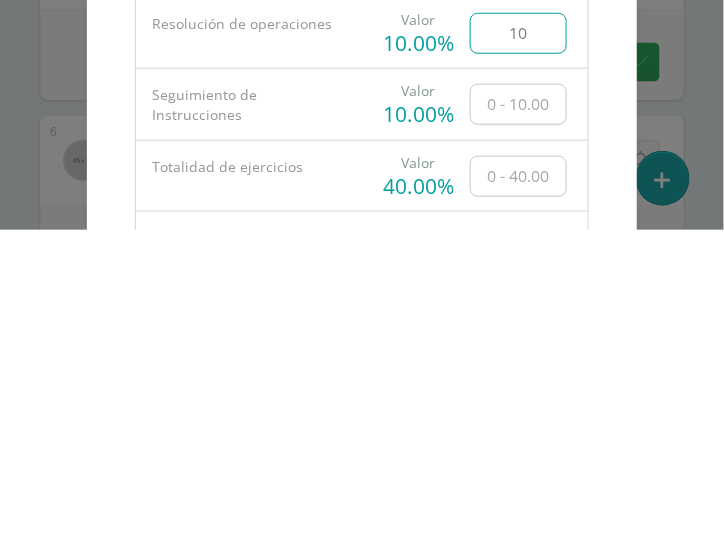 type on "10" 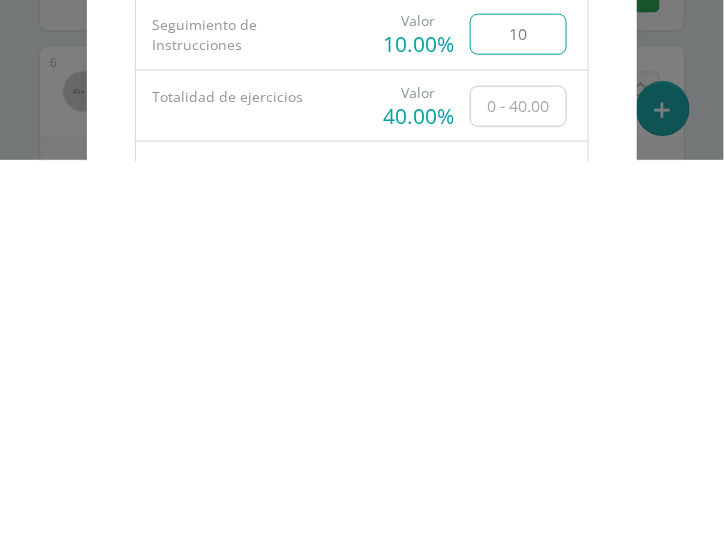 type on "10" 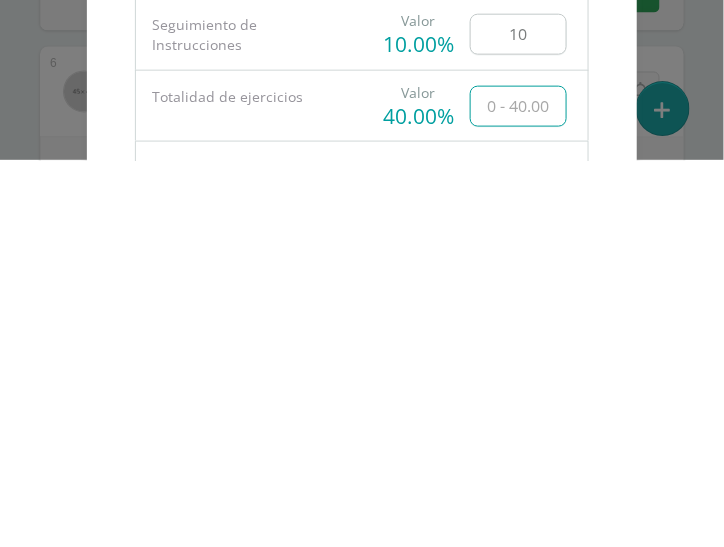 scroll, scrollTop: 1502, scrollLeft: 0, axis: vertical 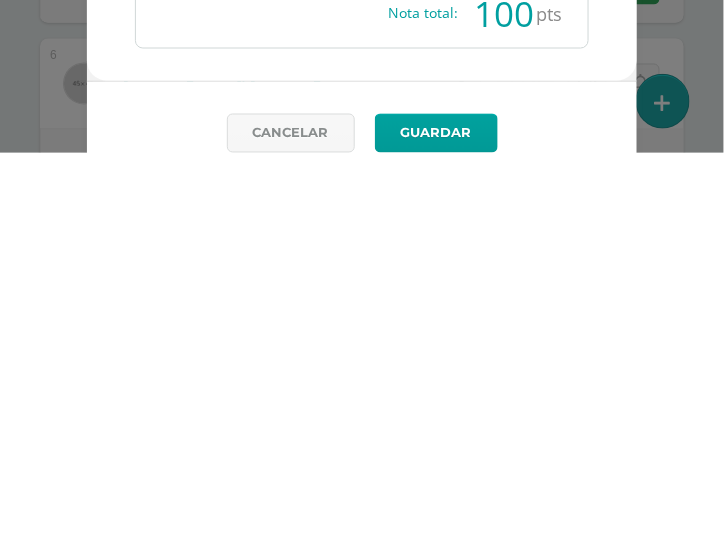 type on "40" 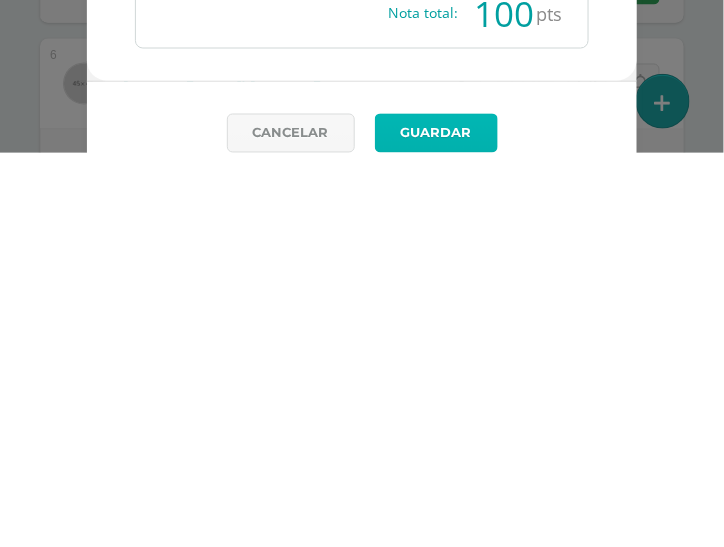 click on "Guardar" at bounding box center (436, 527) 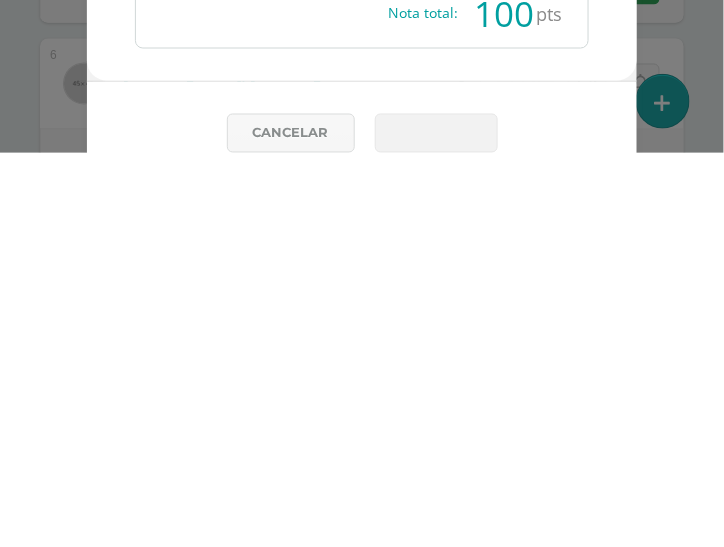 scroll, scrollTop: 1502, scrollLeft: 0, axis: vertical 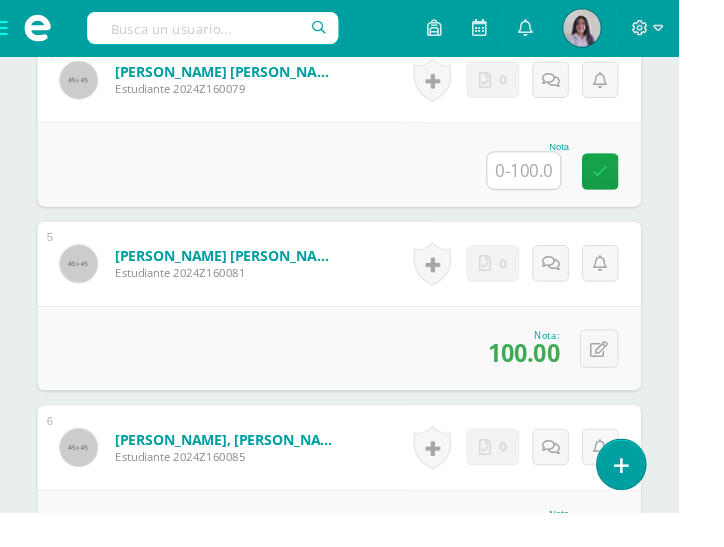 click on "[PERSON_NAME], [PERSON_NAME]
Estudiante  2024Z160085" at bounding box center (213, 478) 